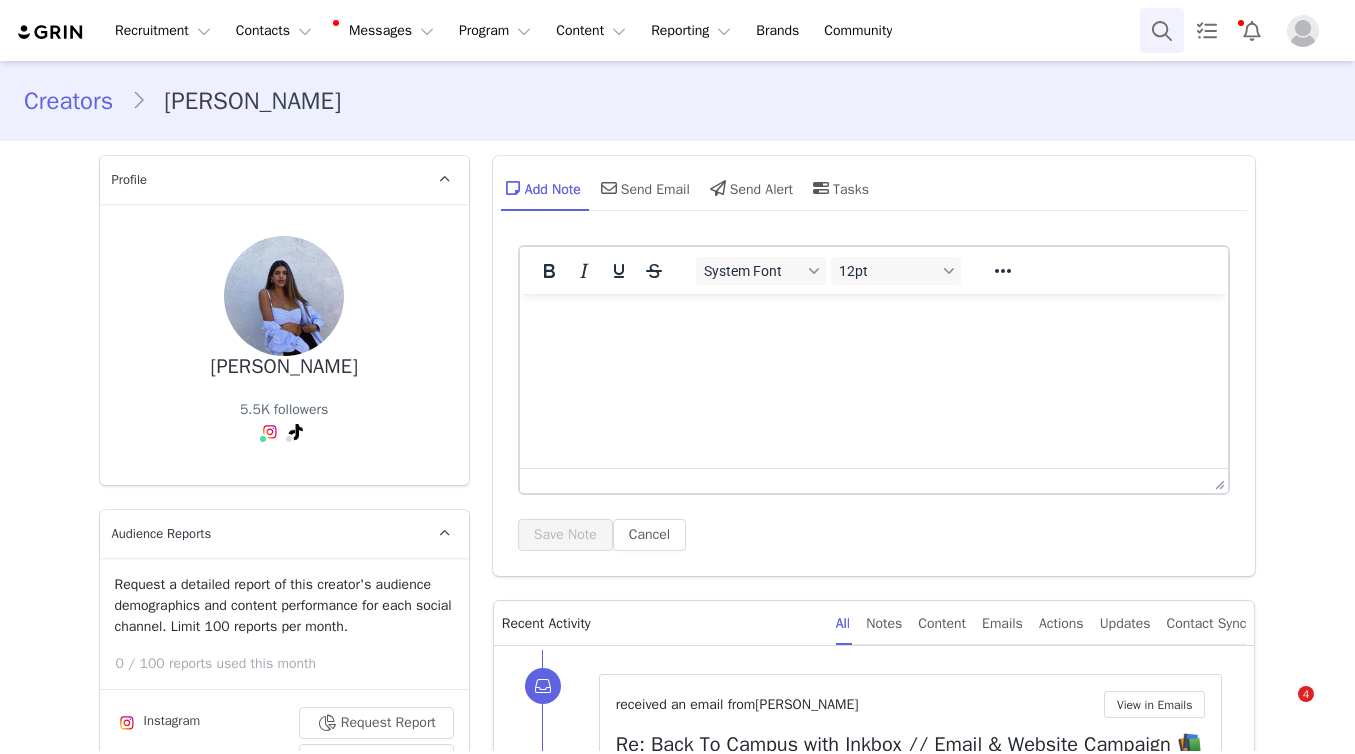 scroll, scrollTop: 0, scrollLeft: 0, axis: both 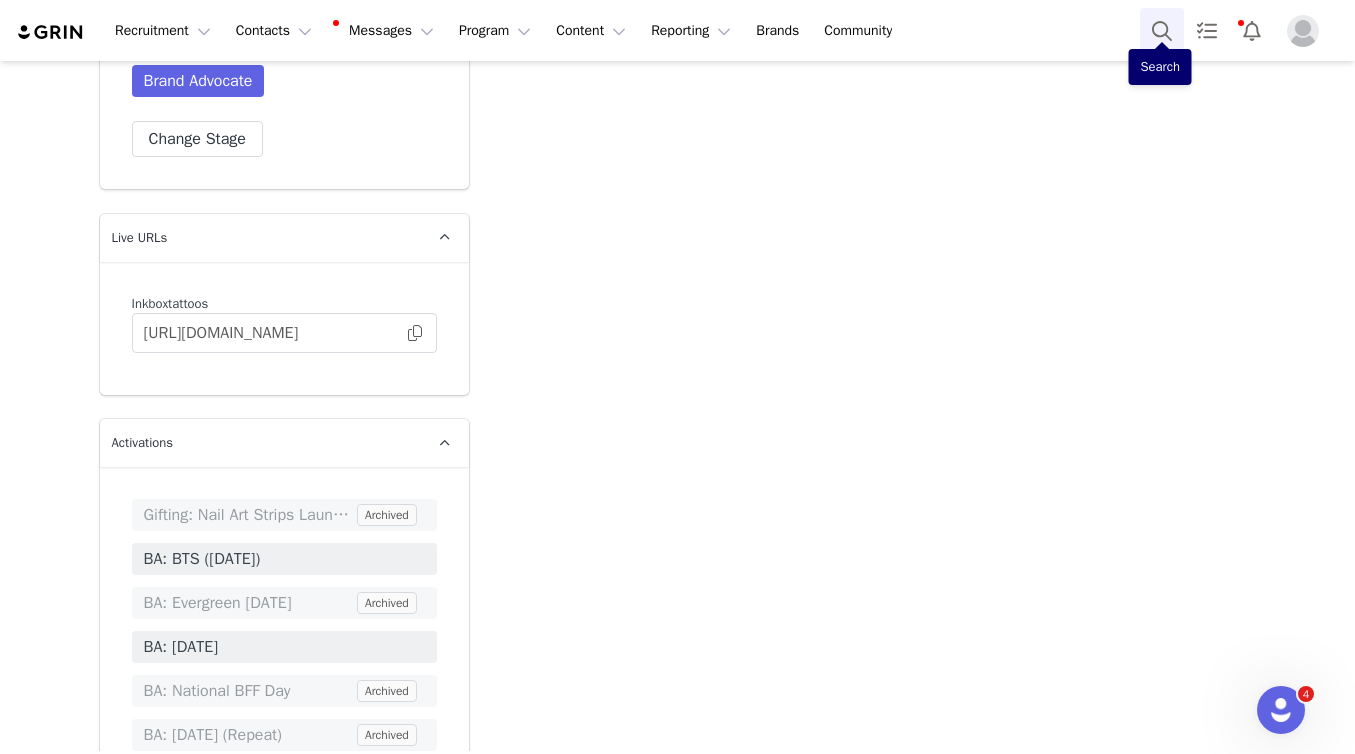 click at bounding box center (1162, 30) 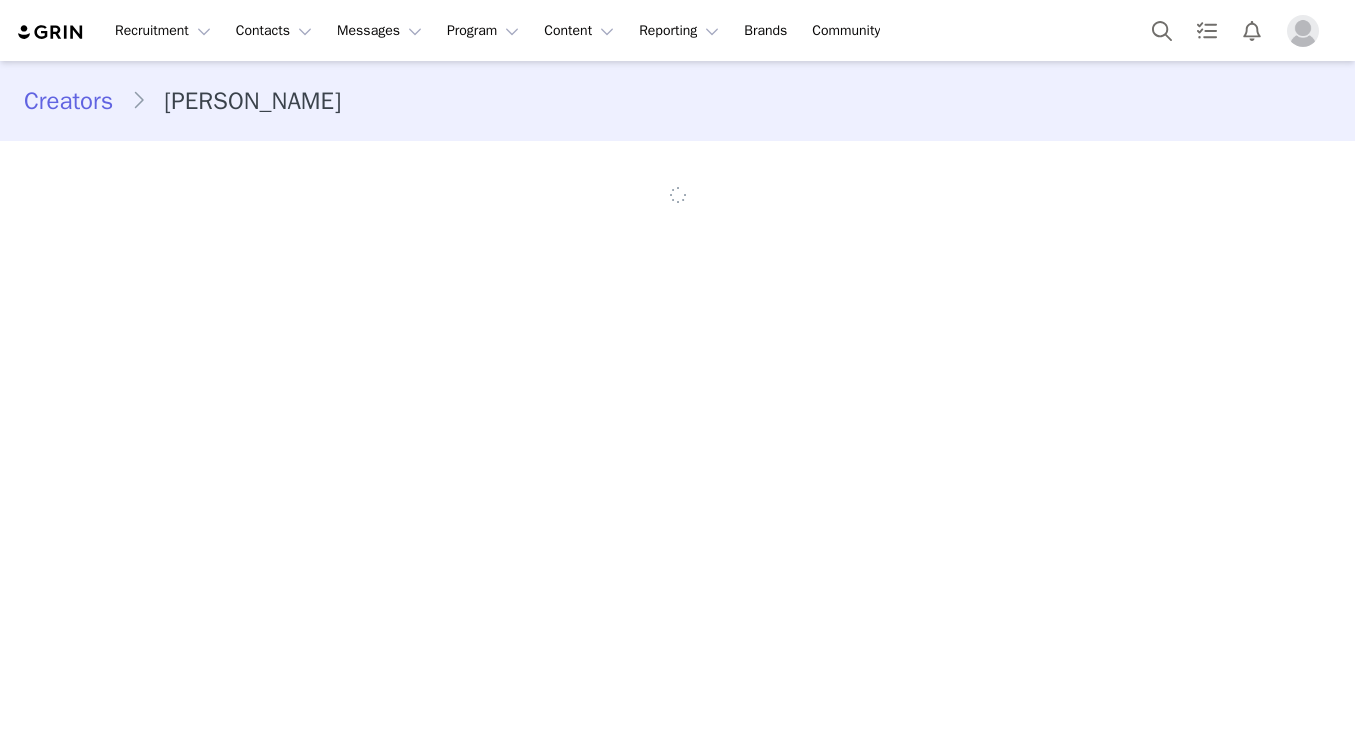 scroll, scrollTop: 0, scrollLeft: 0, axis: both 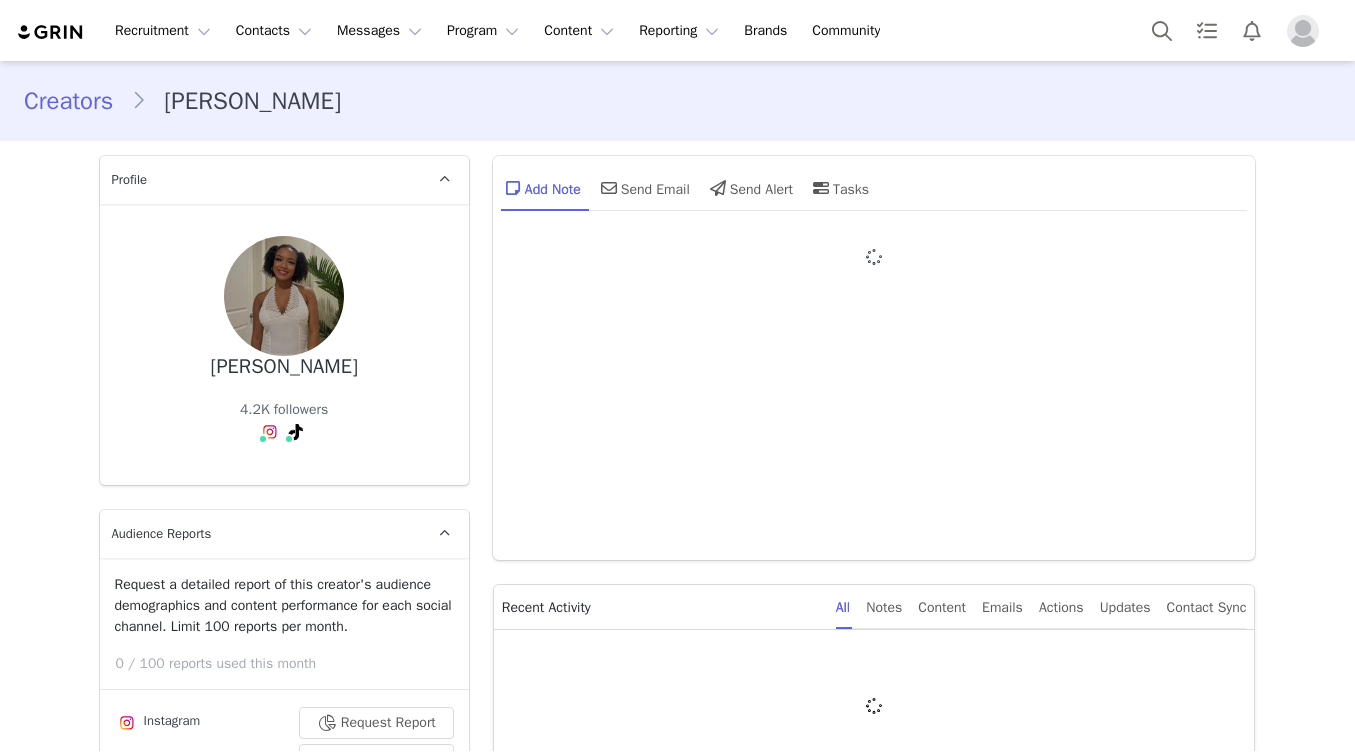 type on "+1 ([GEOGRAPHIC_DATA])" 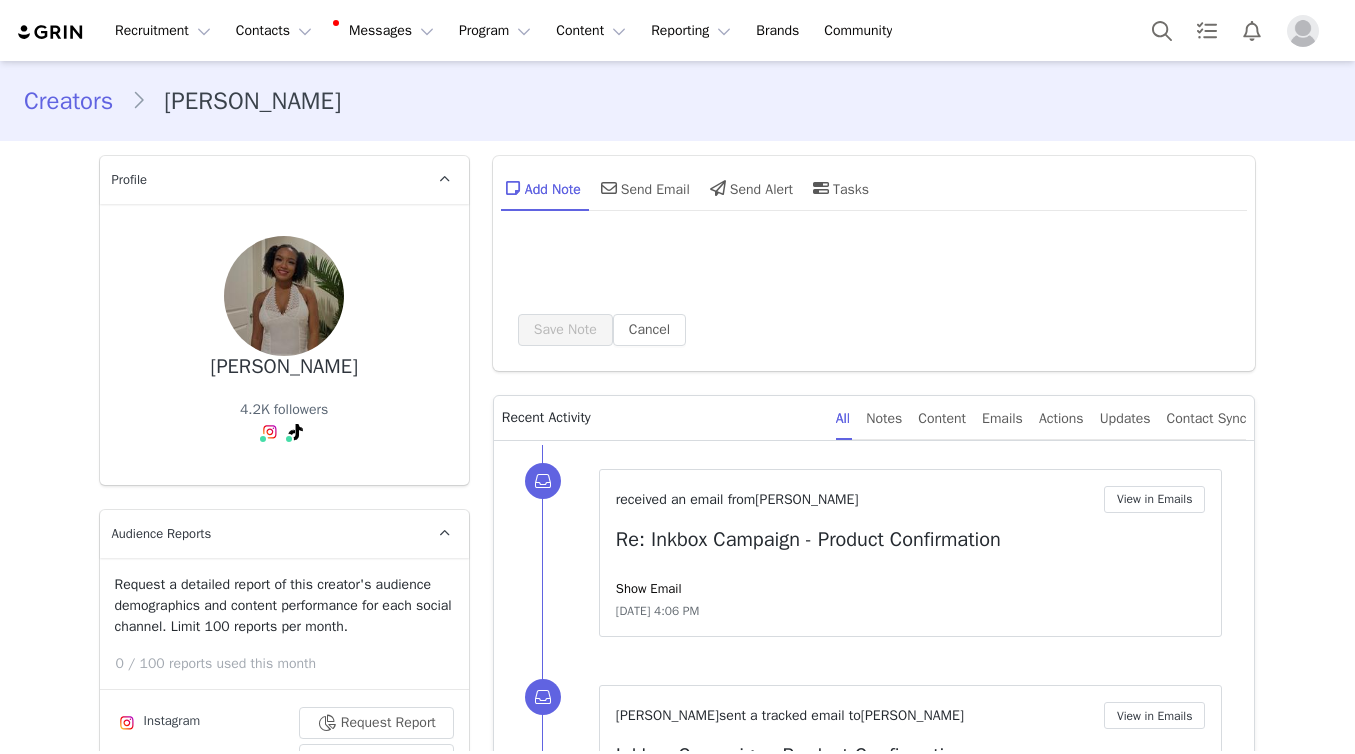 scroll, scrollTop: 0, scrollLeft: 0, axis: both 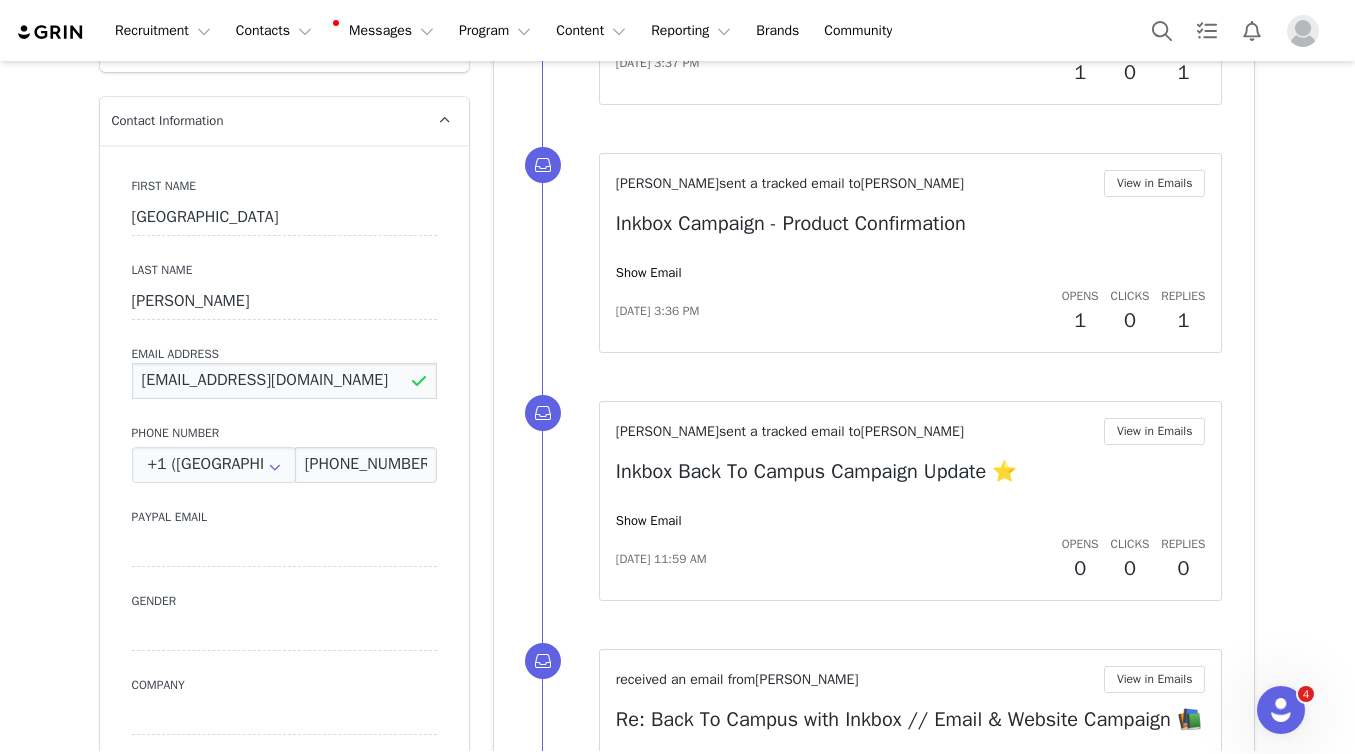 drag, startPoint x: 315, startPoint y: 375, endPoint x: 213, endPoint y: 296, distance: 129.0155 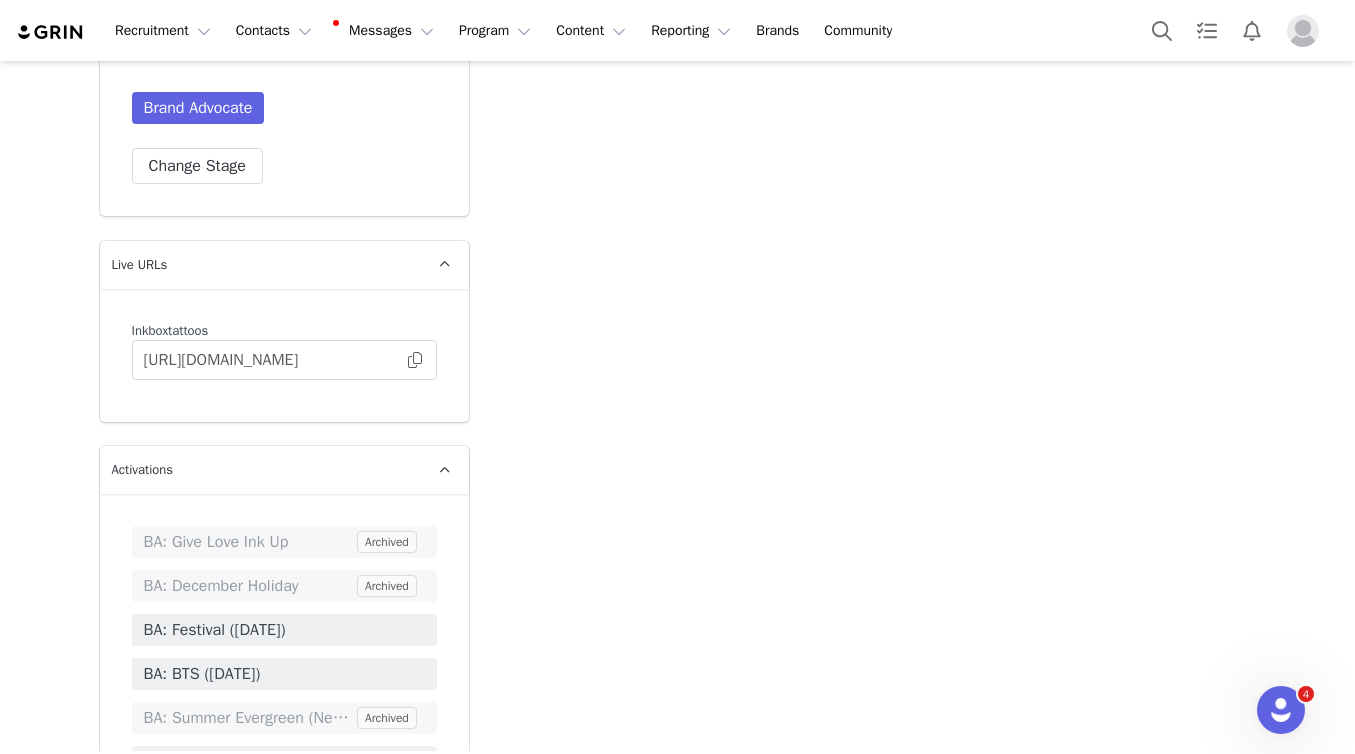 scroll, scrollTop: 5145, scrollLeft: 0, axis: vertical 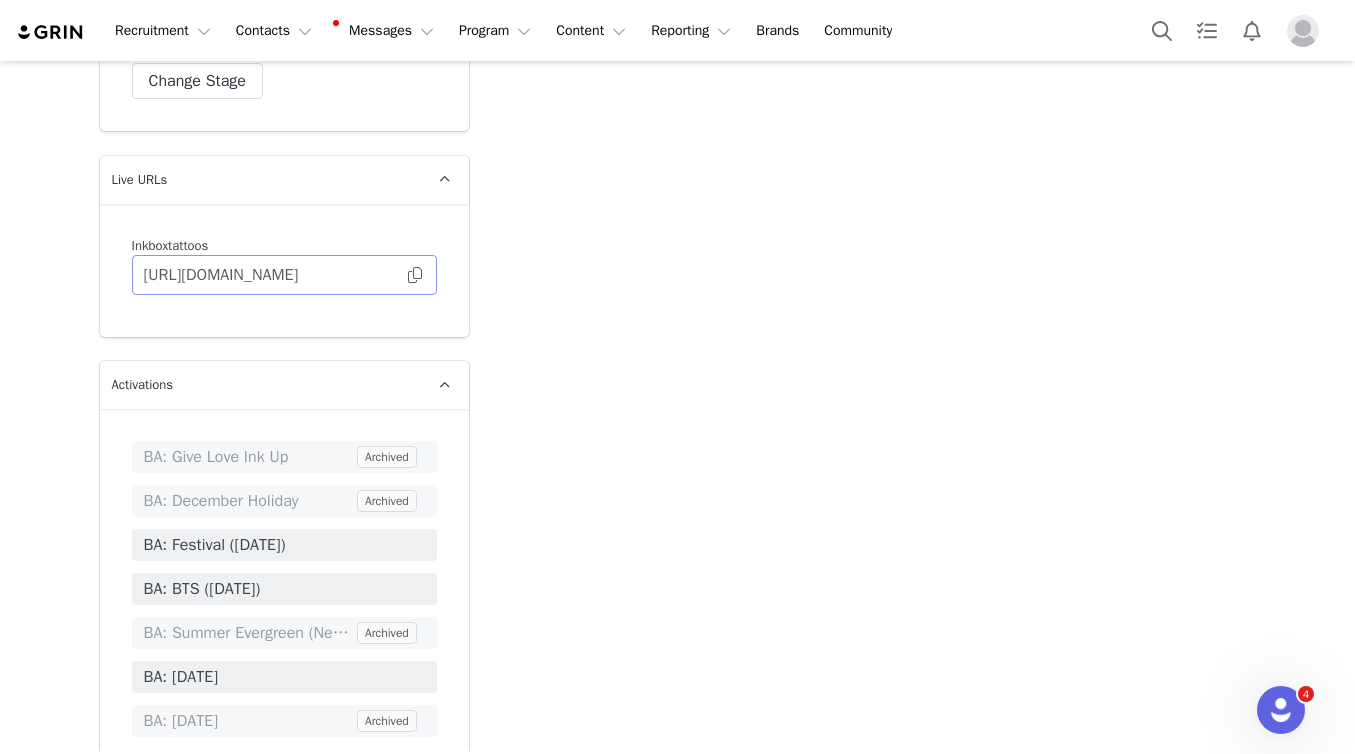 click at bounding box center [415, 275] 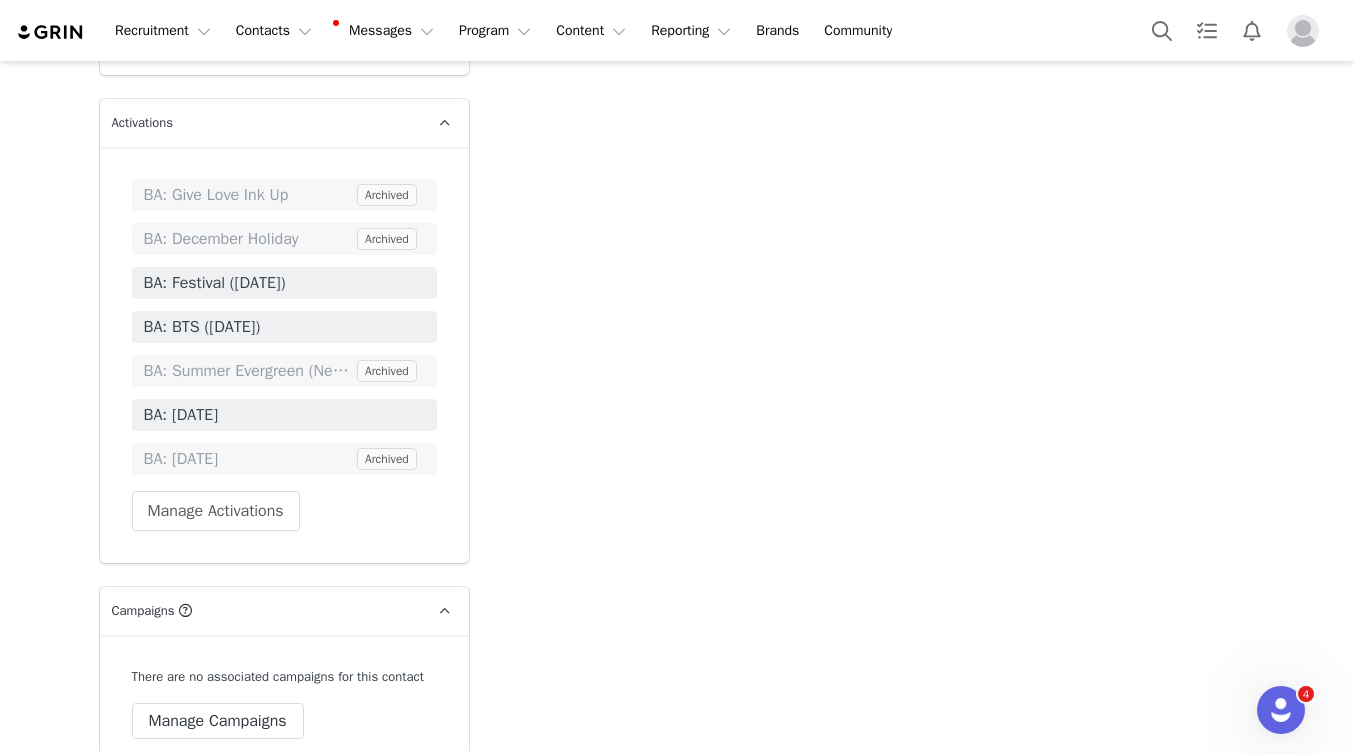 scroll, scrollTop: 5385, scrollLeft: 0, axis: vertical 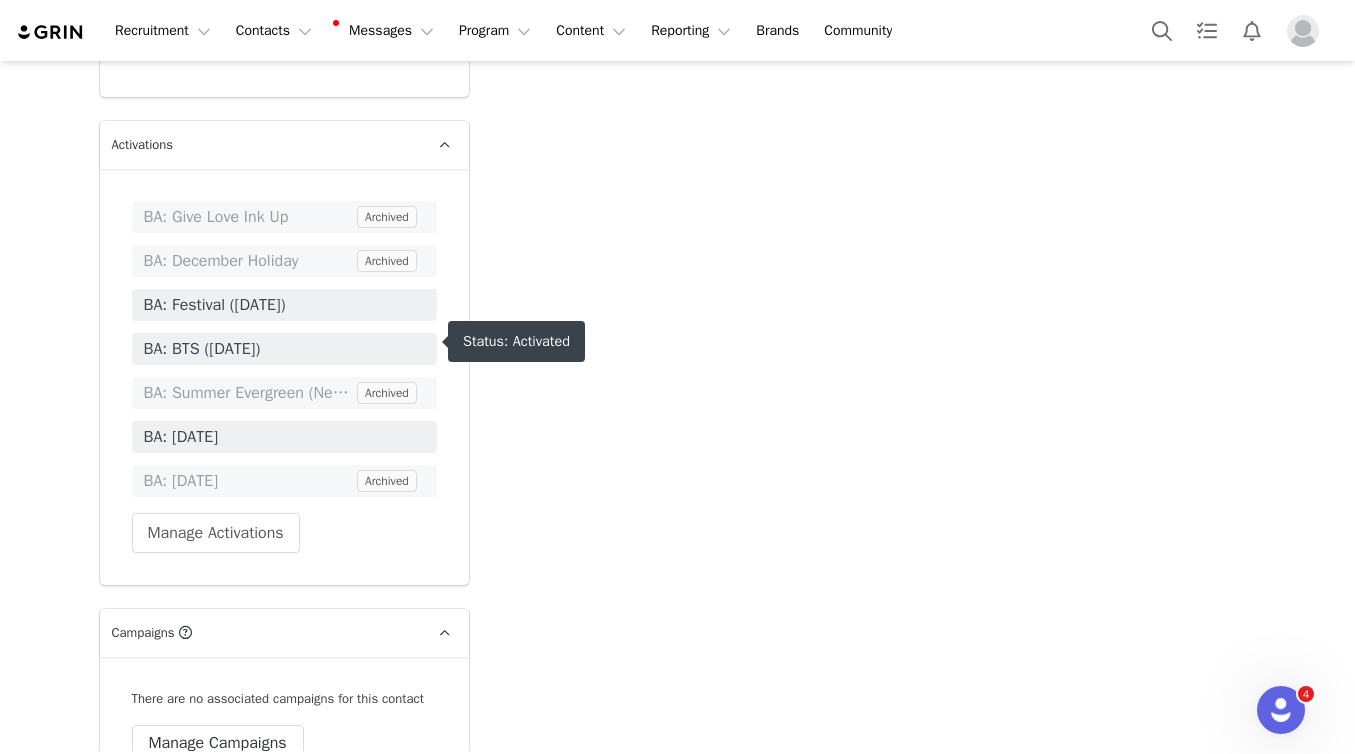 click on "BA: BTS (July 2025)" at bounding box center (284, 349) 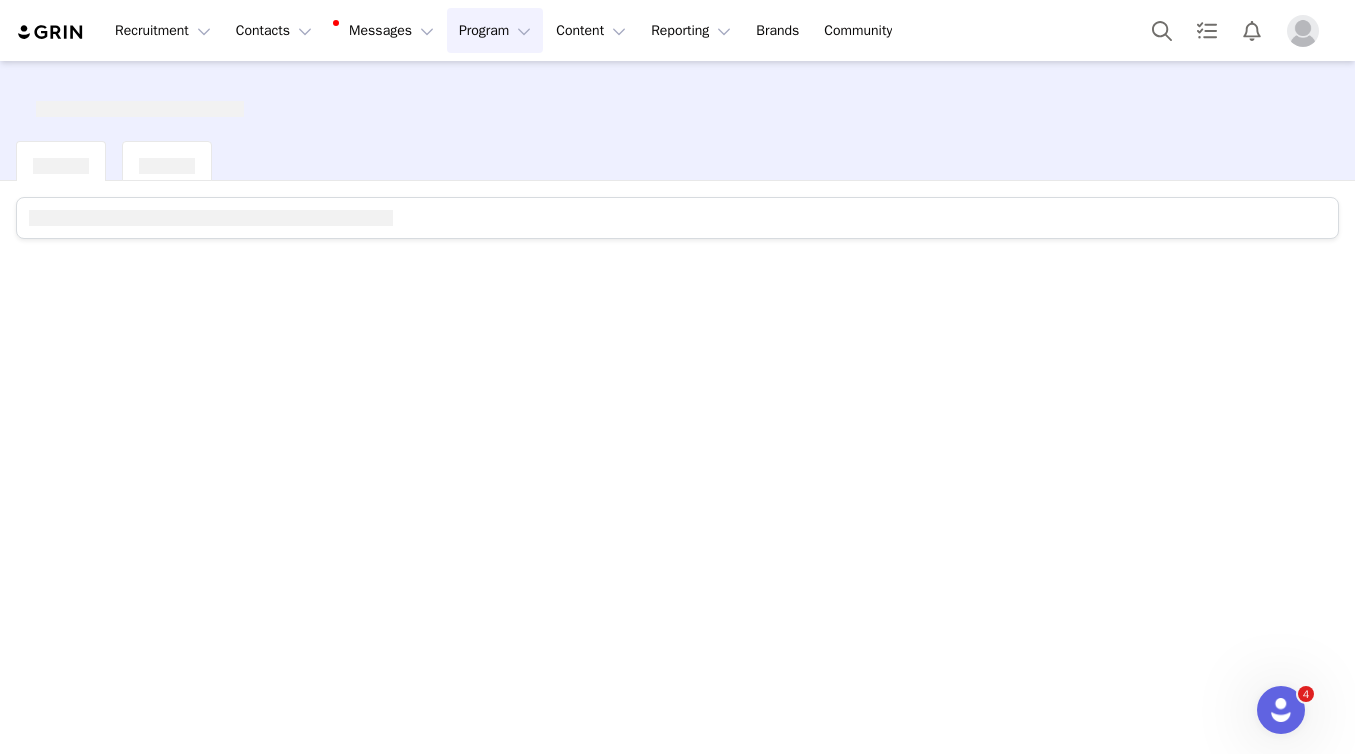 scroll, scrollTop: 0, scrollLeft: 0, axis: both 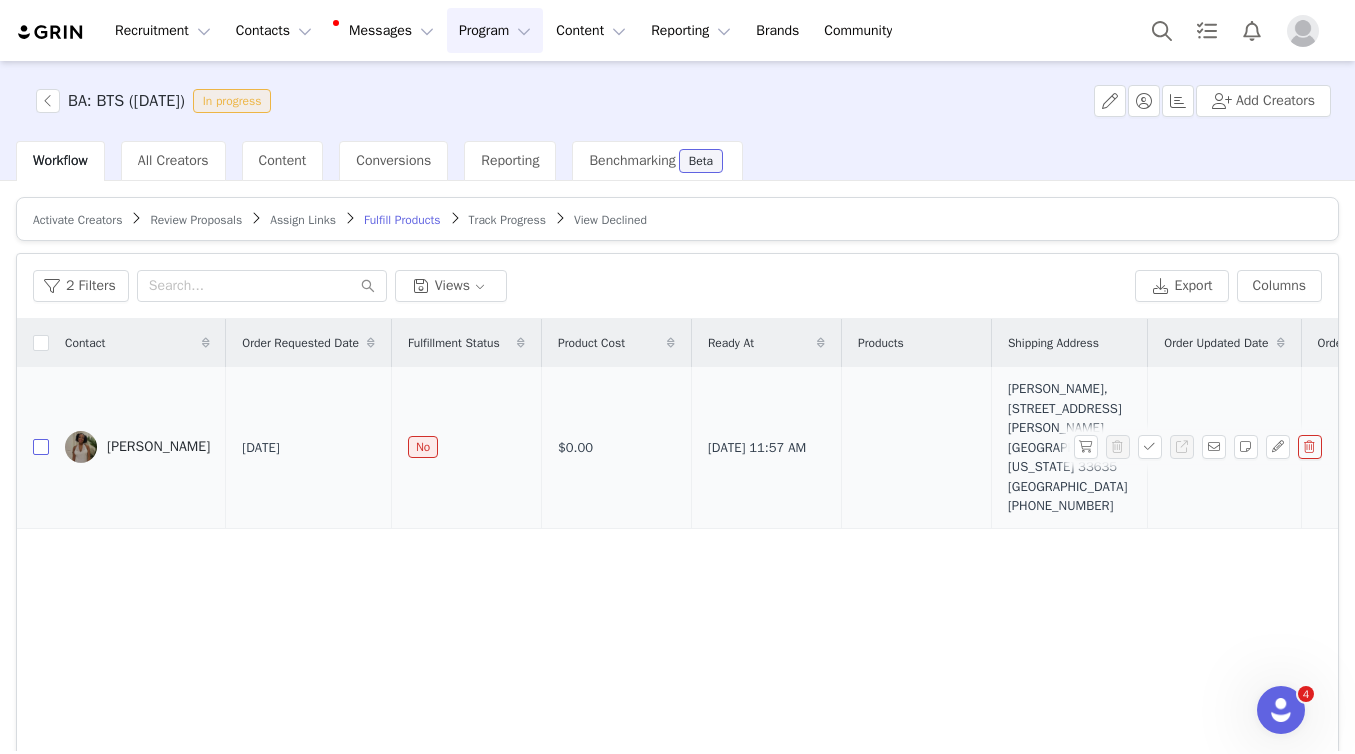 click at bounding box center [41, 447] 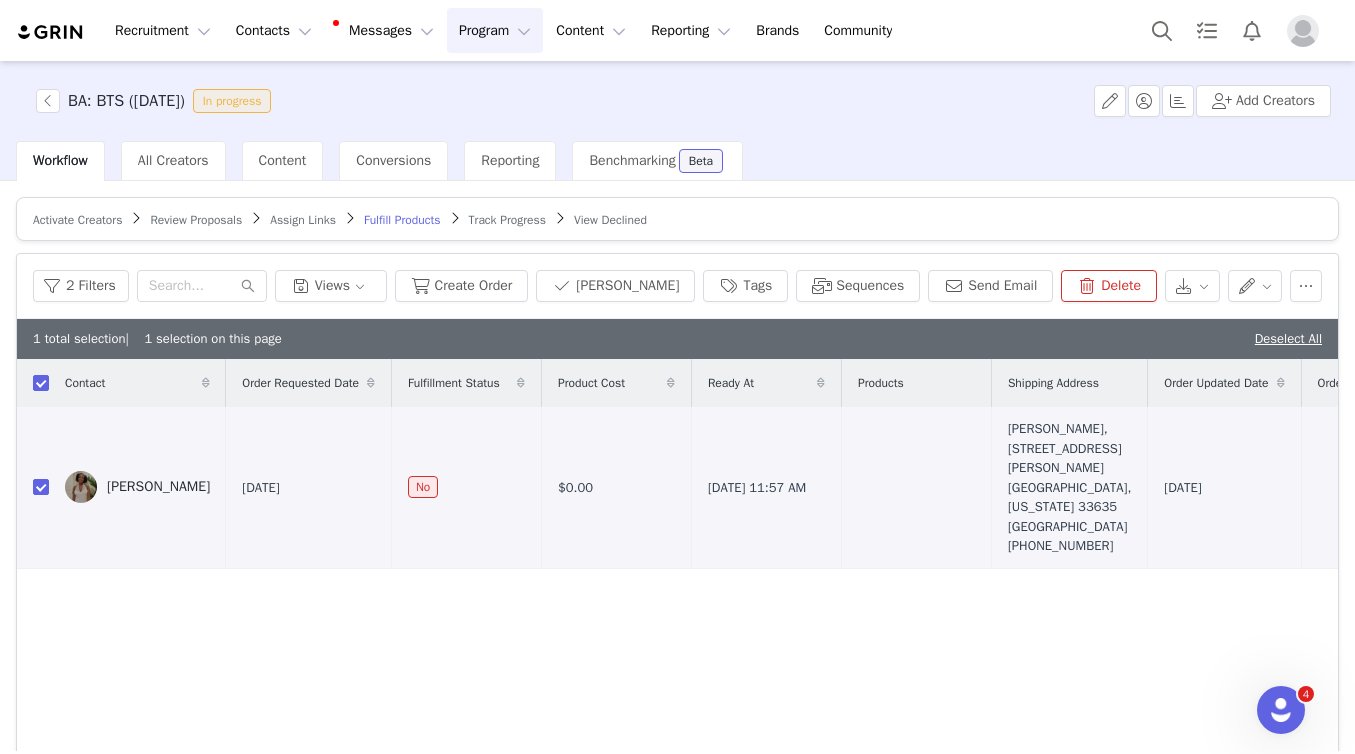 click on "Delete" at bounding box center (1109, 286) 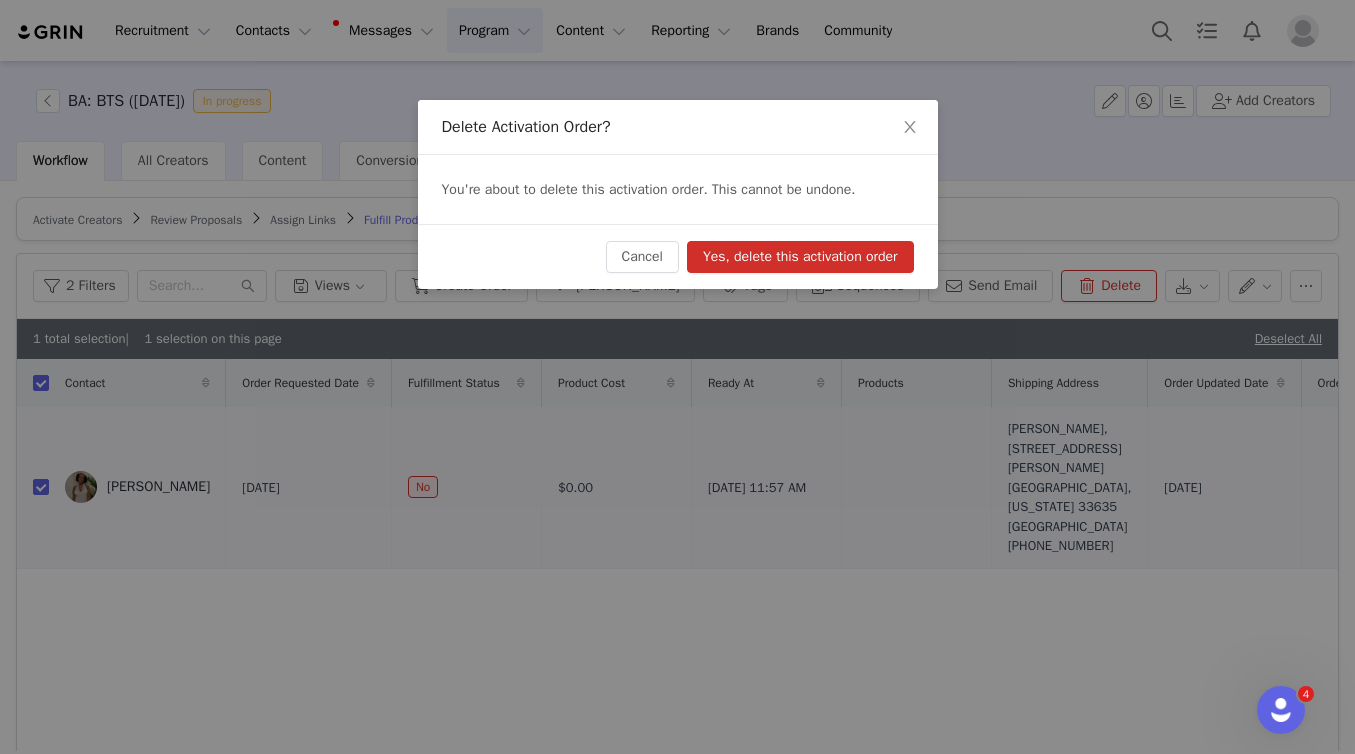 click on "Yes, delete this activation order" at bounding box center (800, 257) 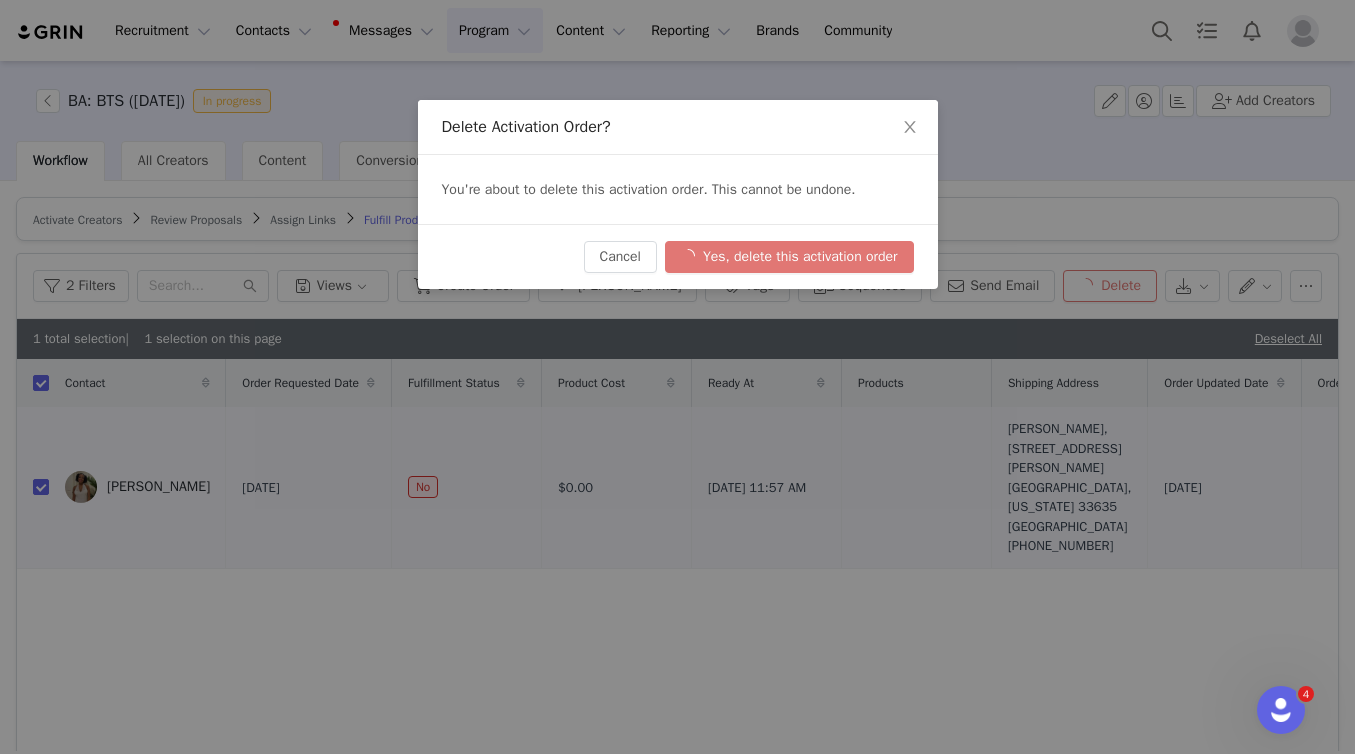 checkbox on "false" 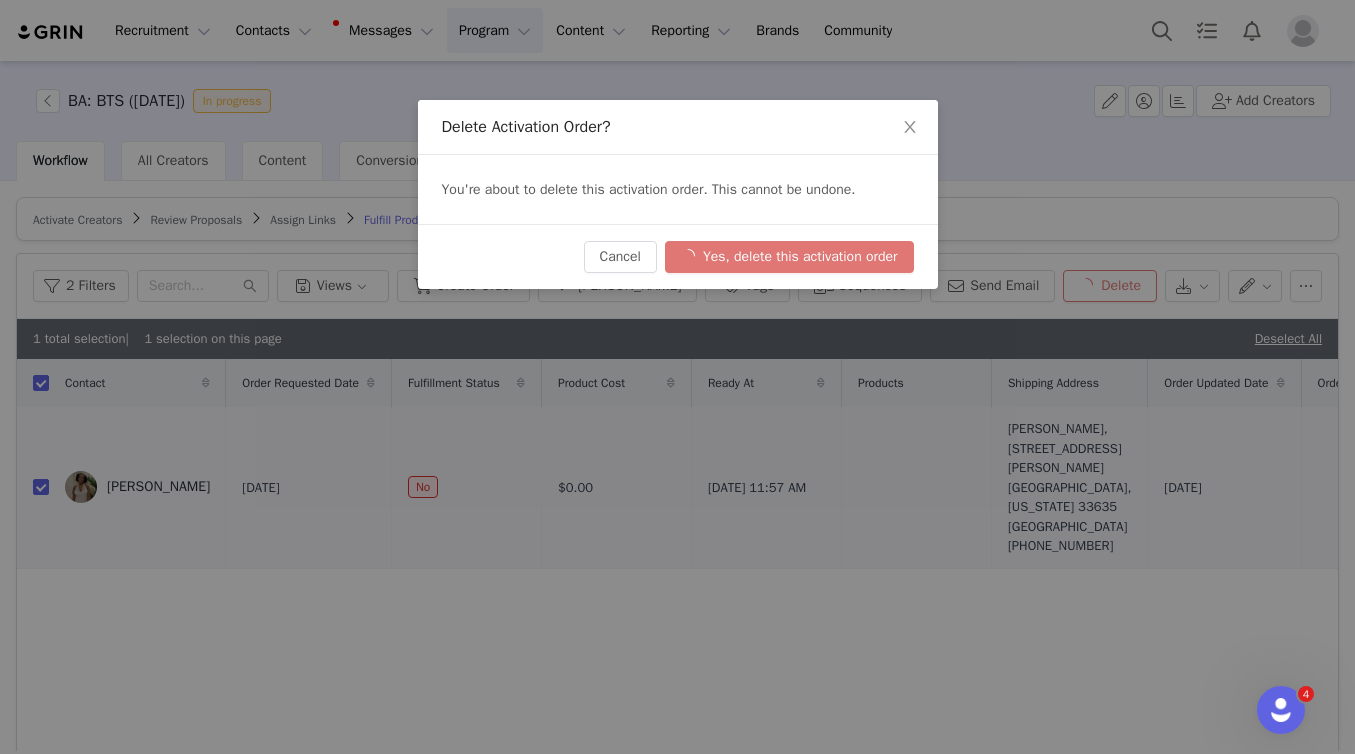 checkbox on "false" 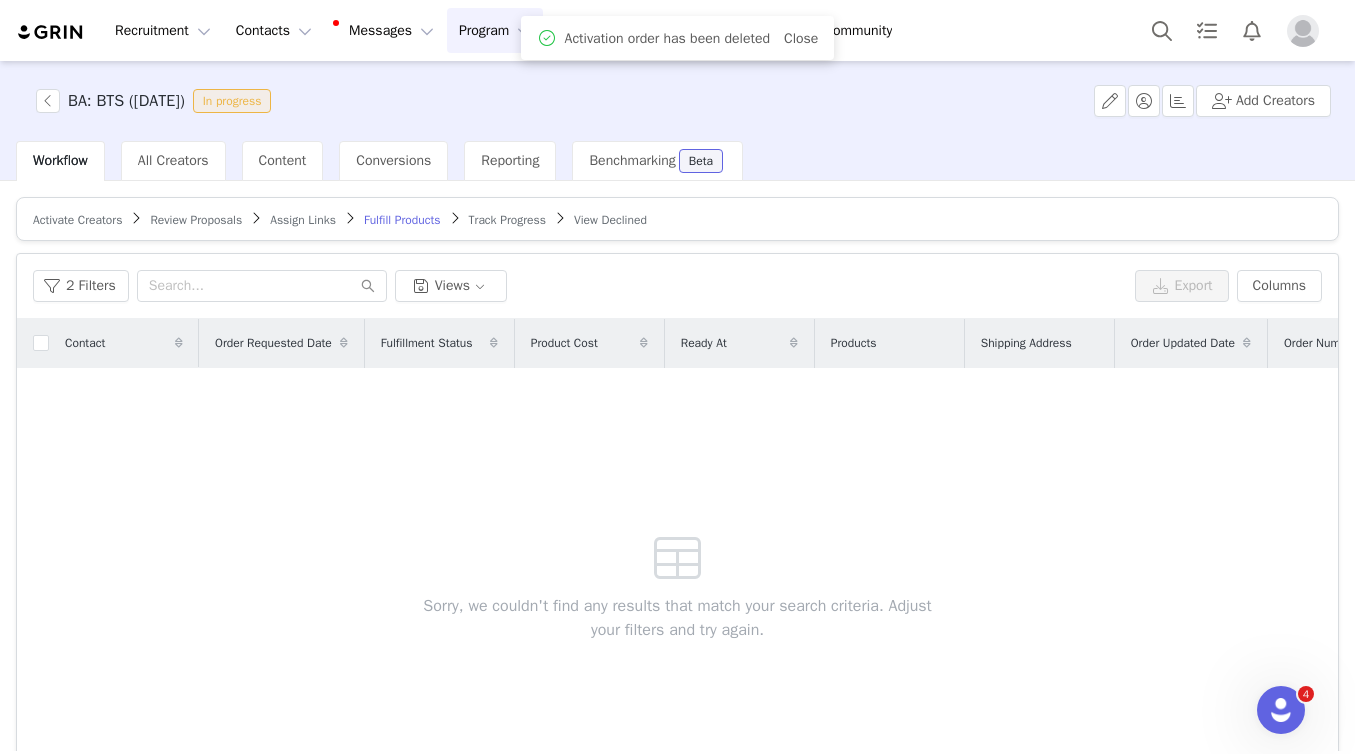 click on "Activate Creators" at bounding box center [77, 220] 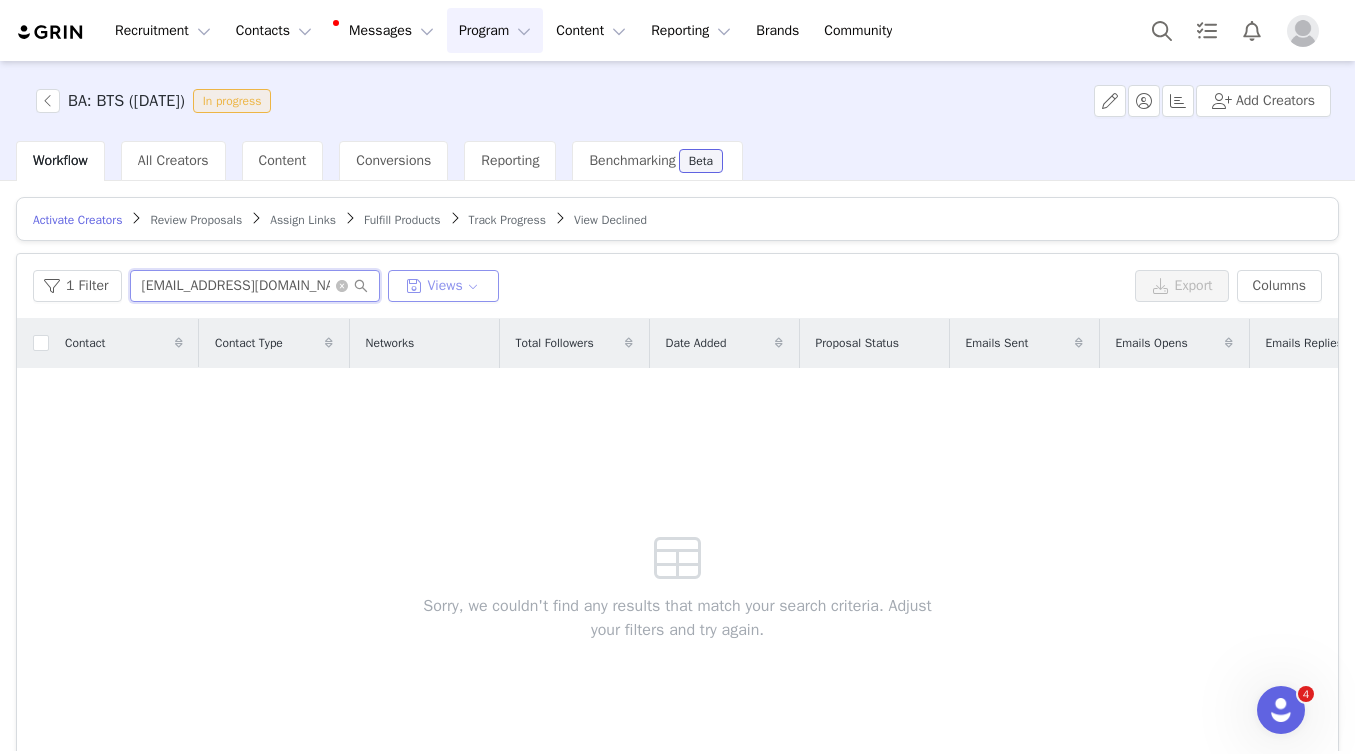 scroll, scrollTop: 0, scrollLeft: 11, axis: horizontal 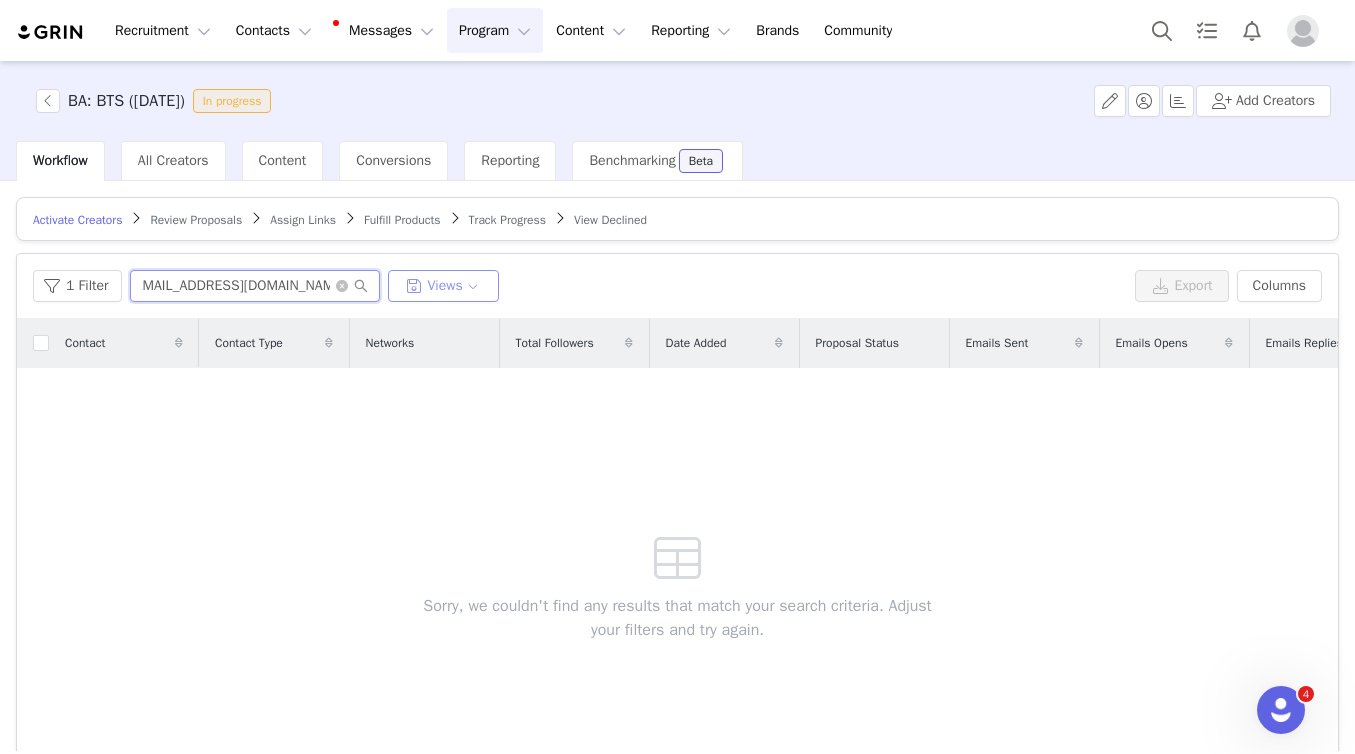 drag, startPoint x: 143, startPoint y: 284, endPoint x: 467, endPoint y: 282, distance: 324.00616 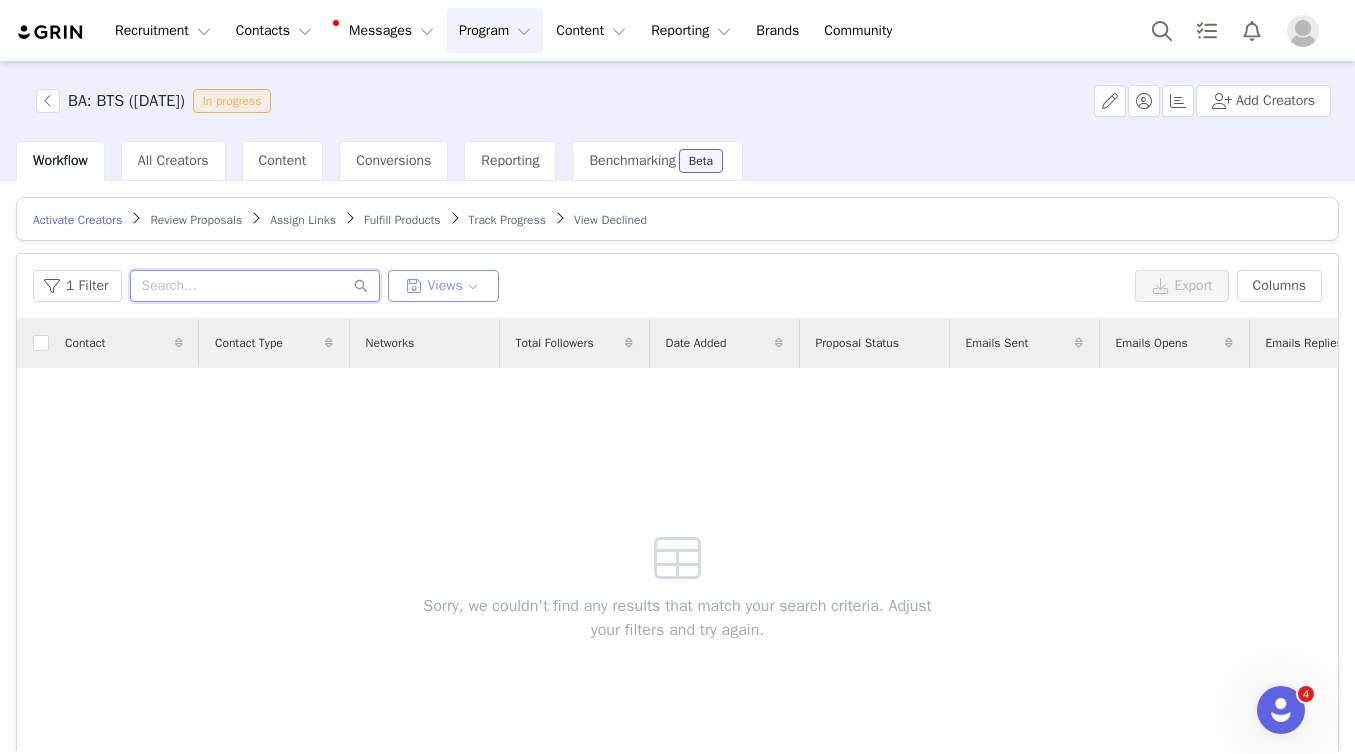 scroll, scrollTop: 0, scrollLeft: 0, axis: both 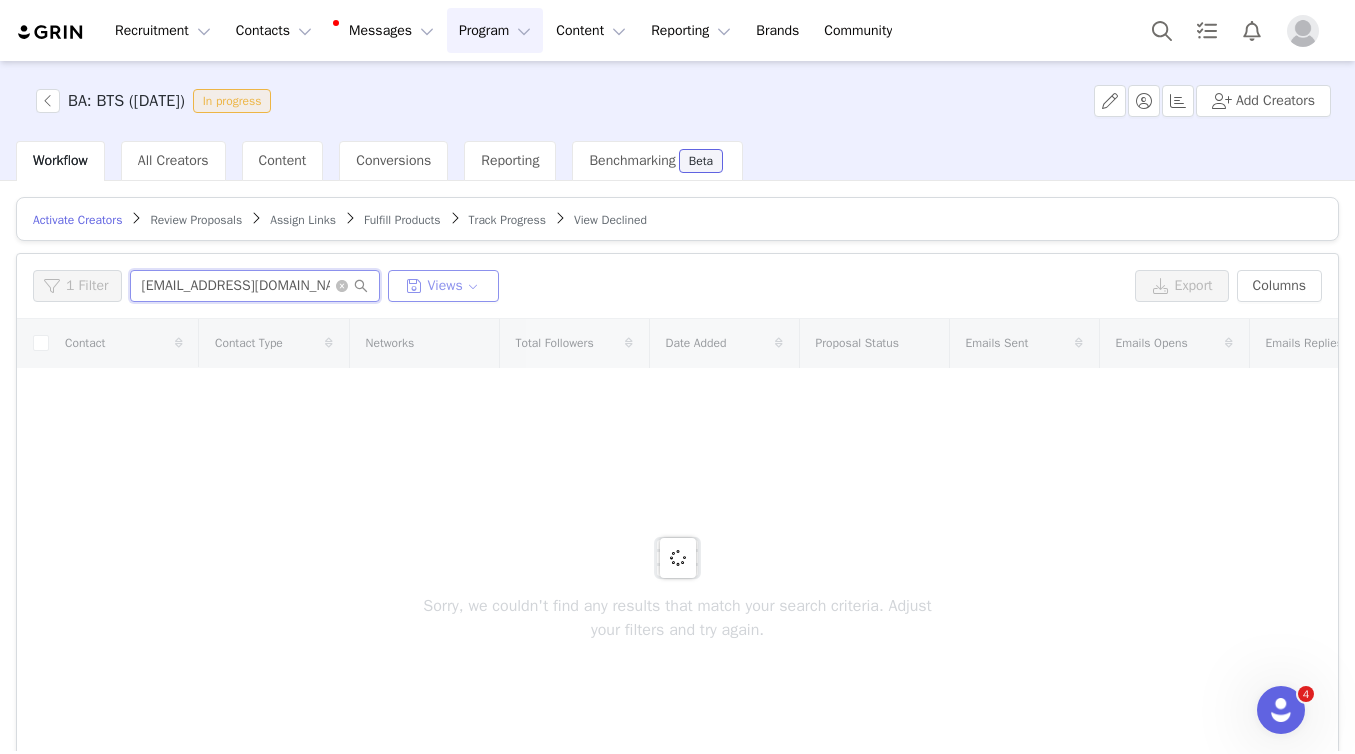 type on "arijorlyssa@gmail.com" 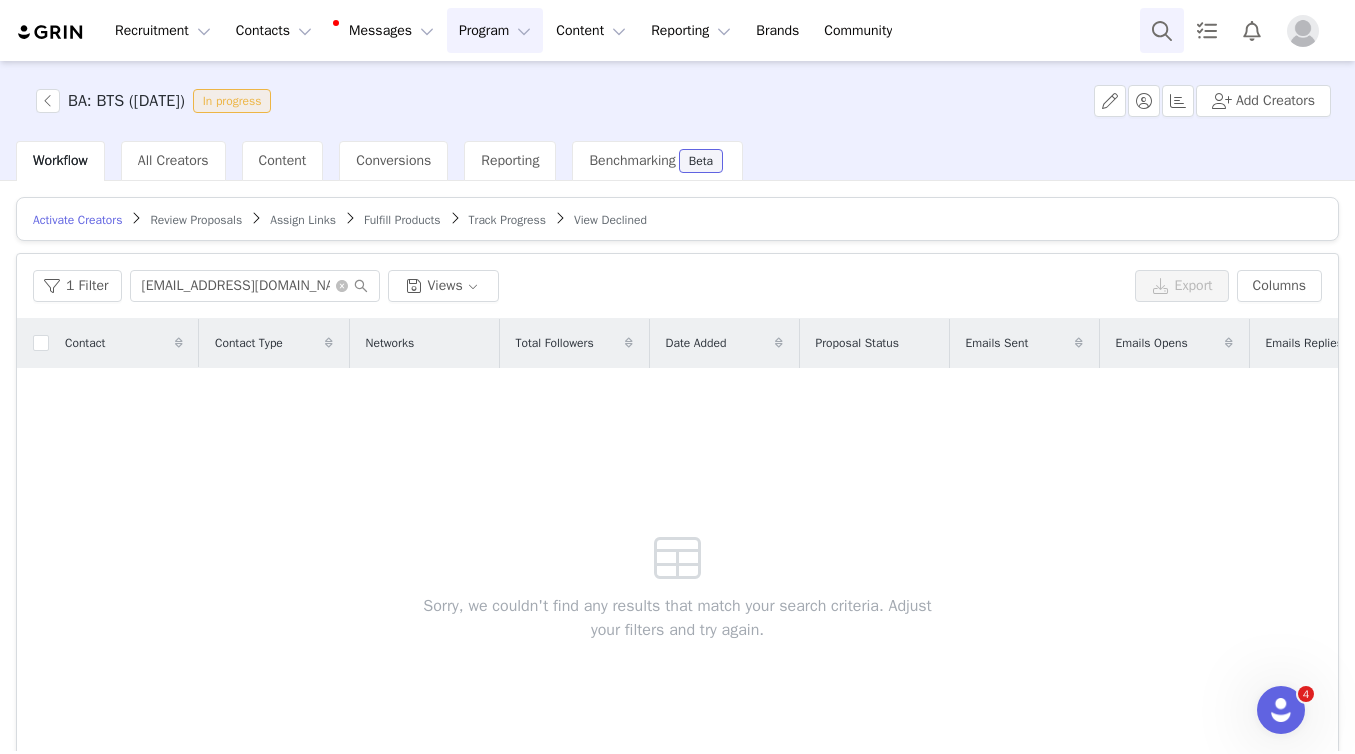 click at bounding box center (1162, 30) 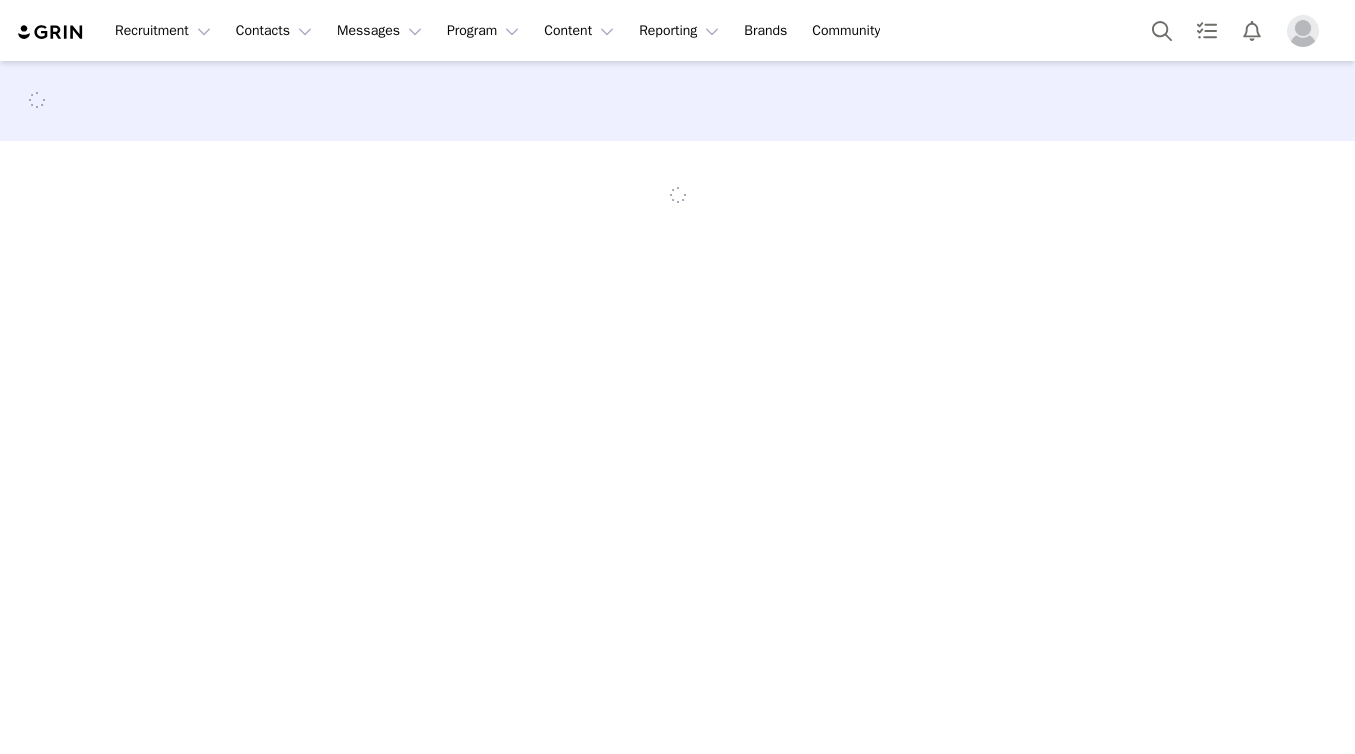 scroll, scrollTop: 0, scrollLeft: 0, axis: both 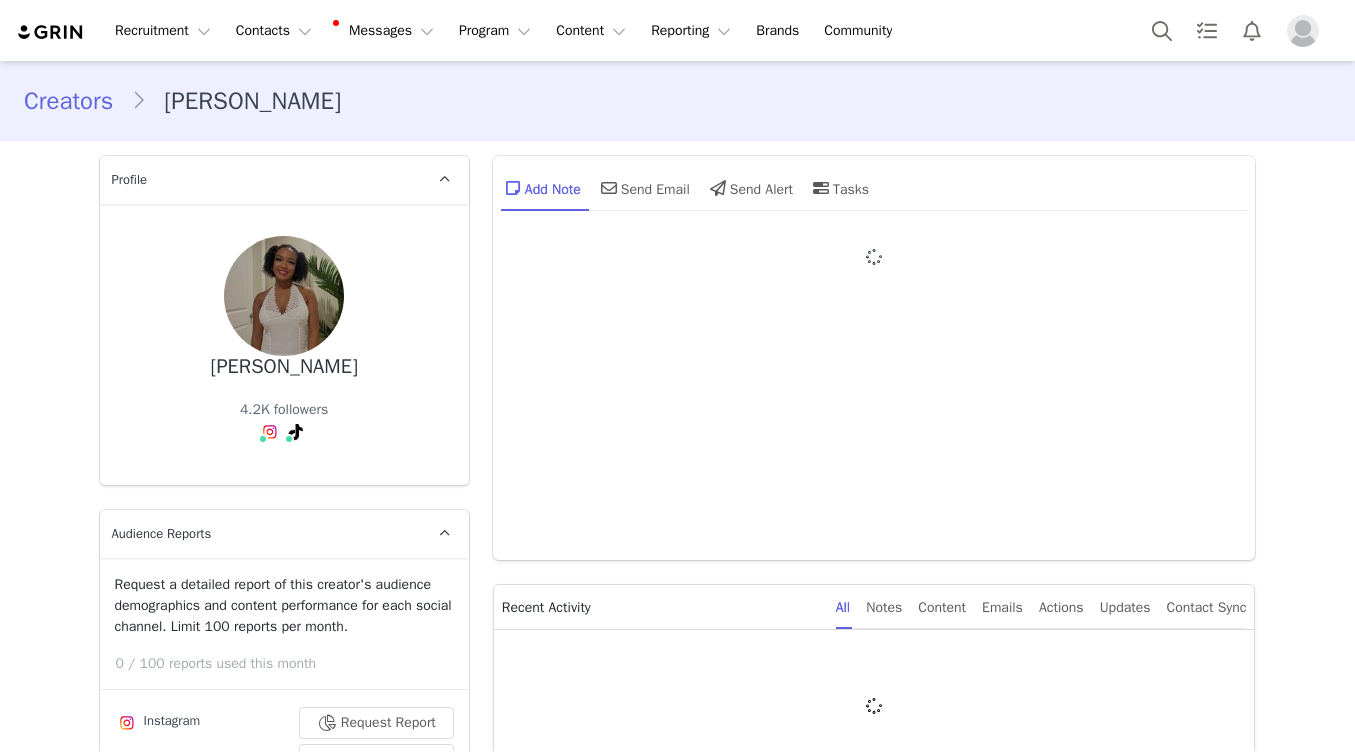type on "+1 (United States)" 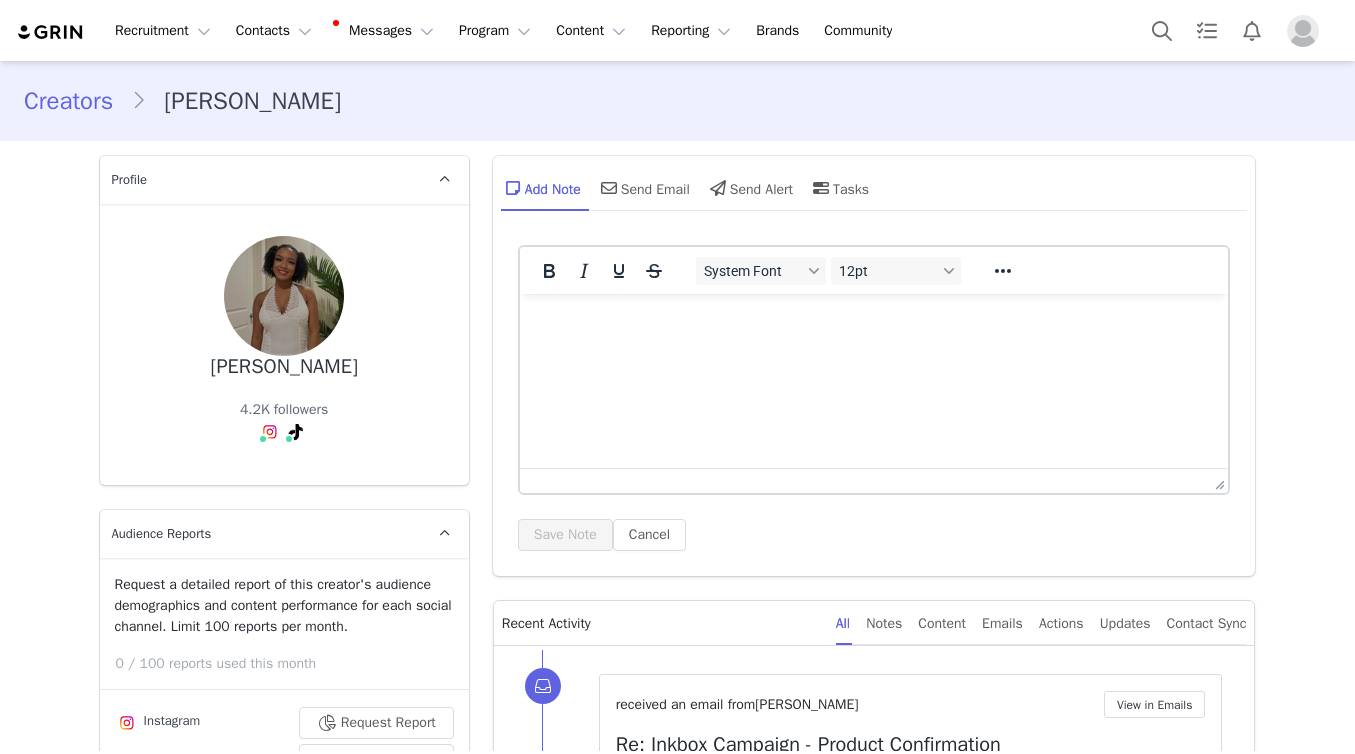scroll, scrollTop: 0, scrollLeft: 0, axis: both 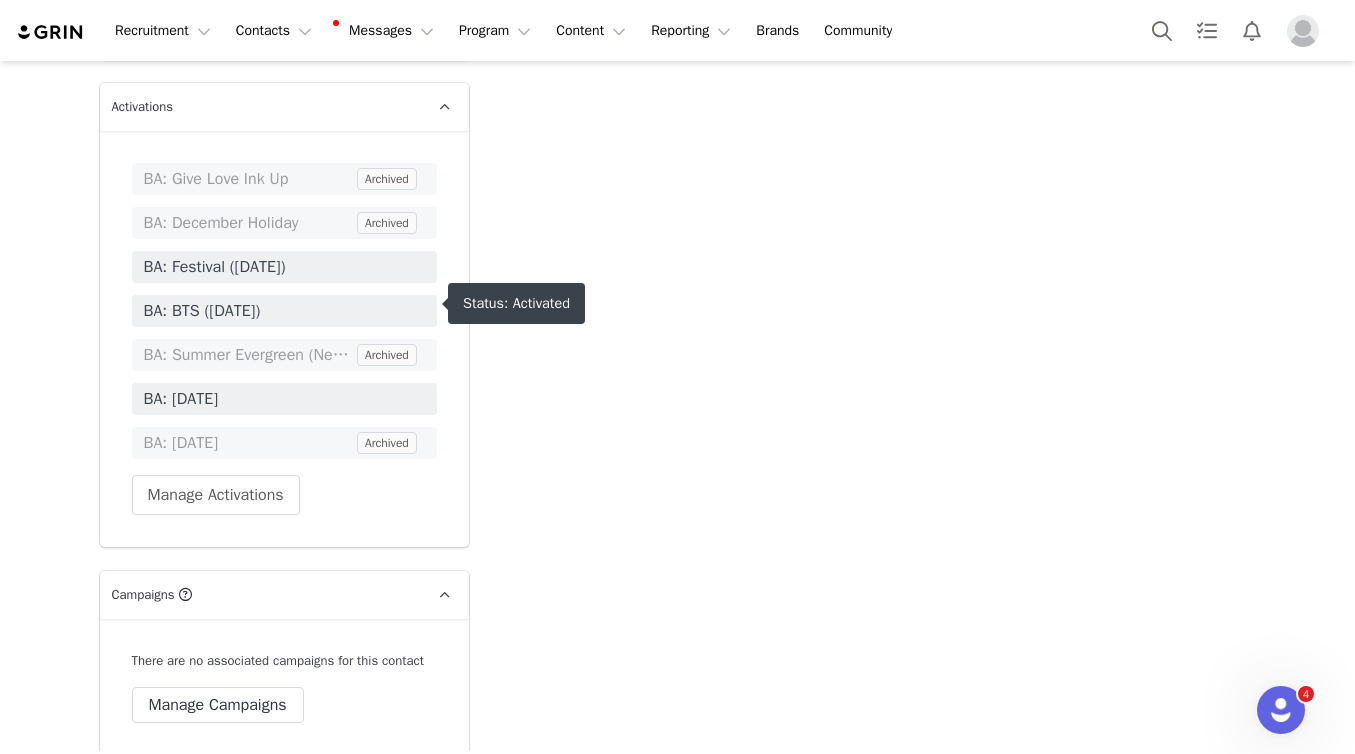 click on "BA: BTS (July 2025)" at bounding box center (284, 311) 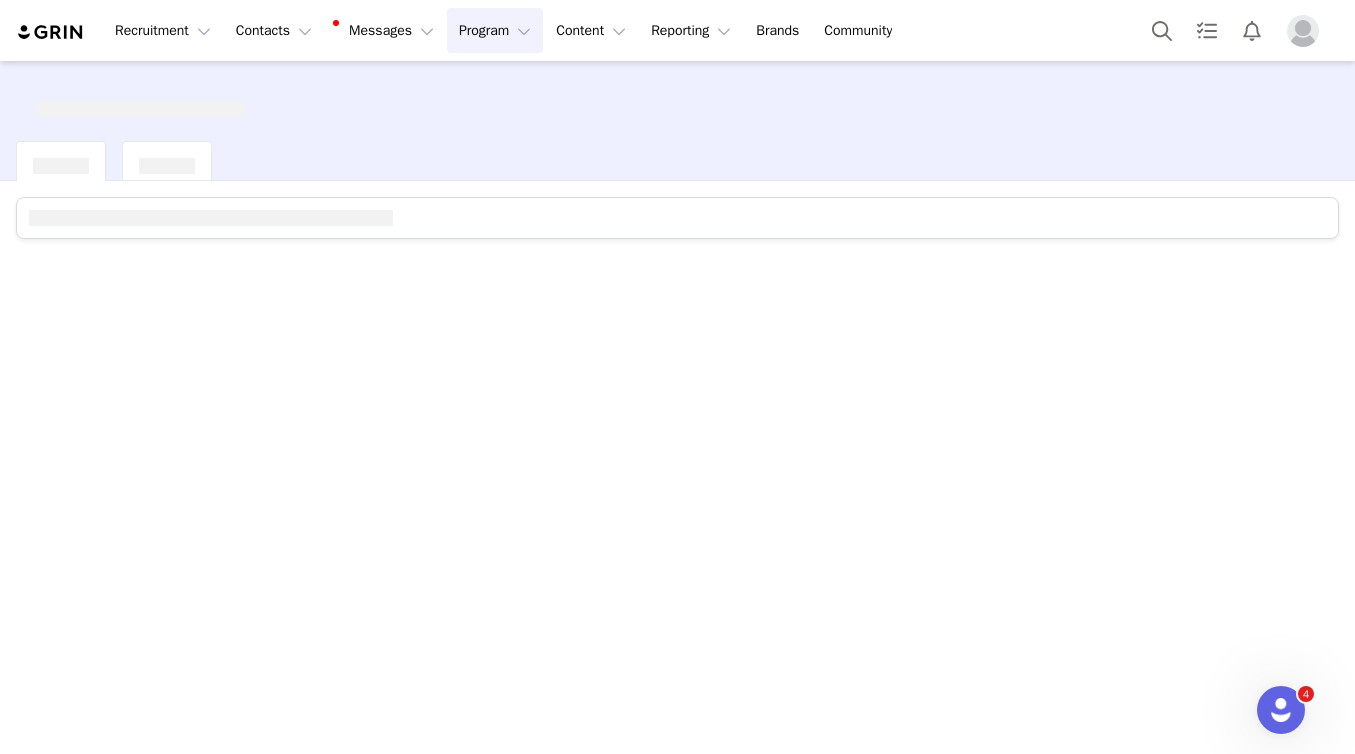 scroll, scrollTop: 0, scrollLeft: 0, axis: both 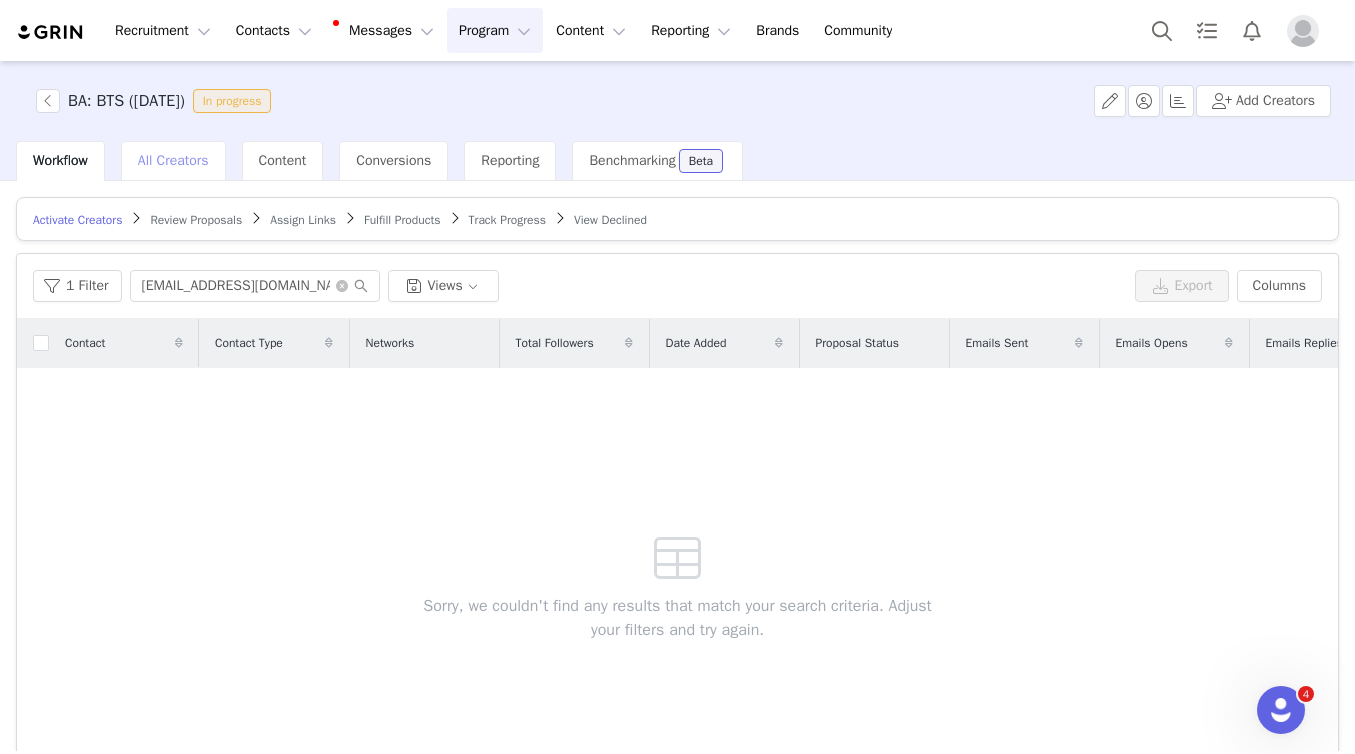 click on "All Creators" at bounding box center [173, 160] 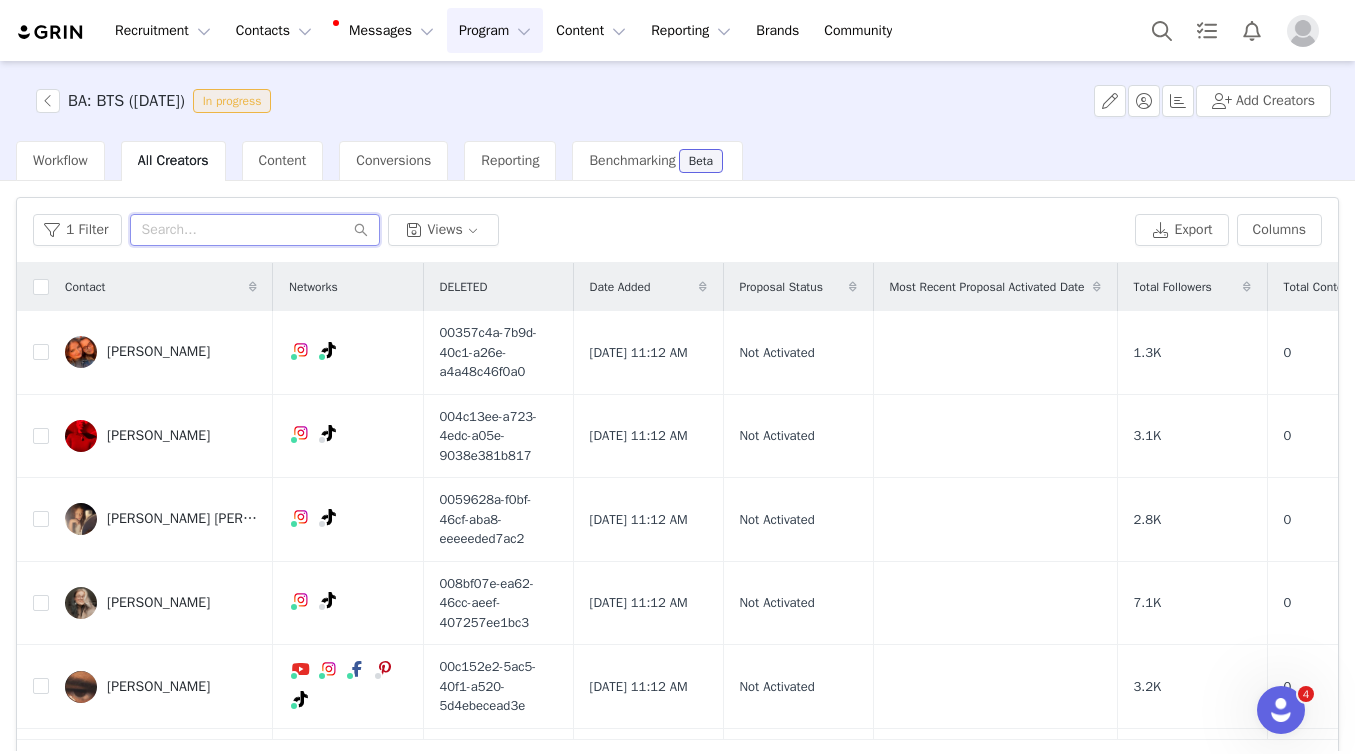 click at bounding box center [255, 230] 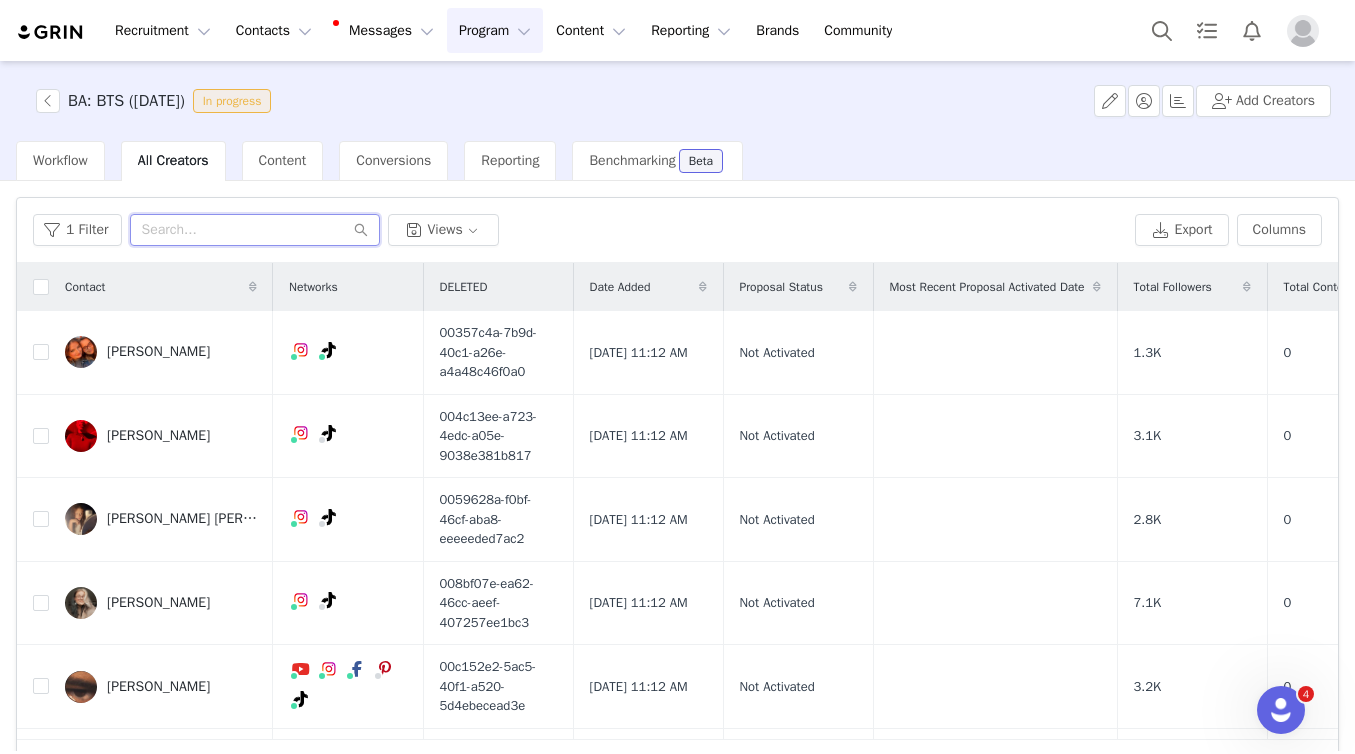 paste on "arijorlyssa@gmail.com" 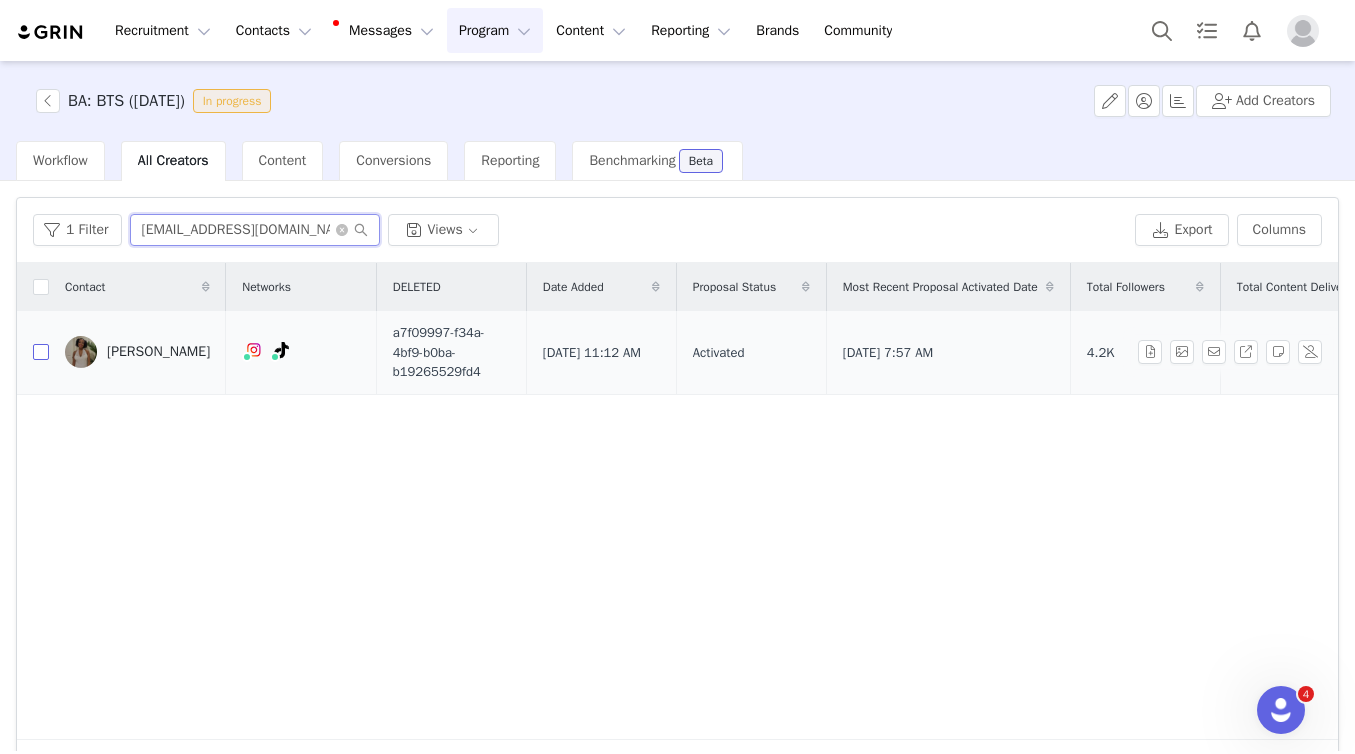 type on "arijorlyssa@gmail.com" 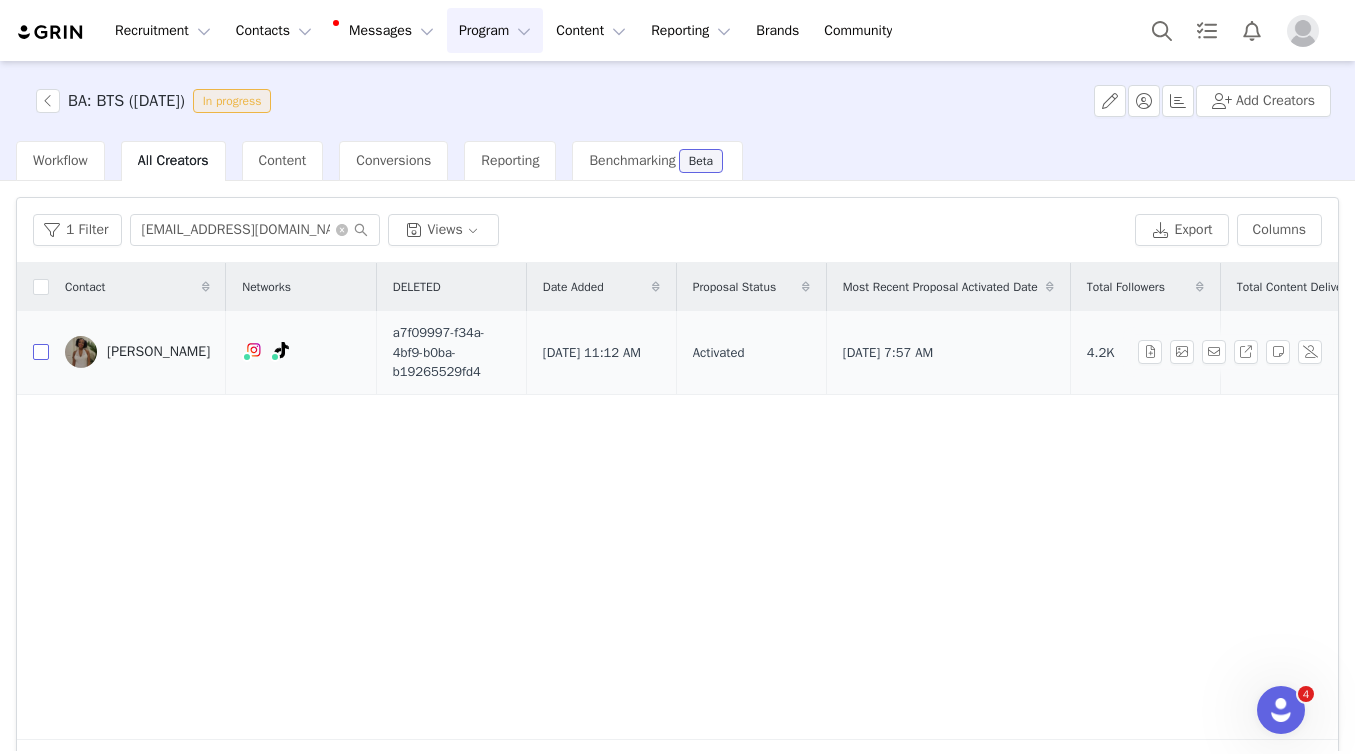click at bounding box center (41, 352) 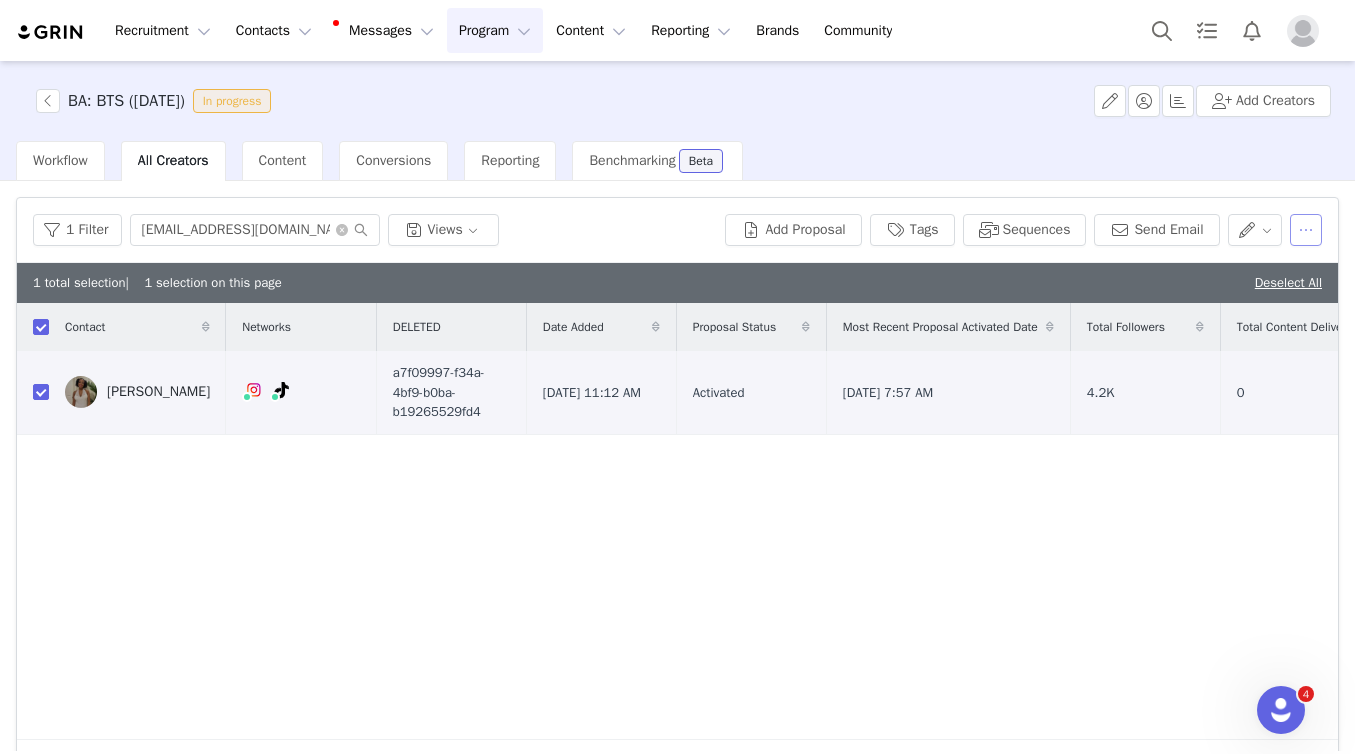 click at bounding box center (1306, 230) 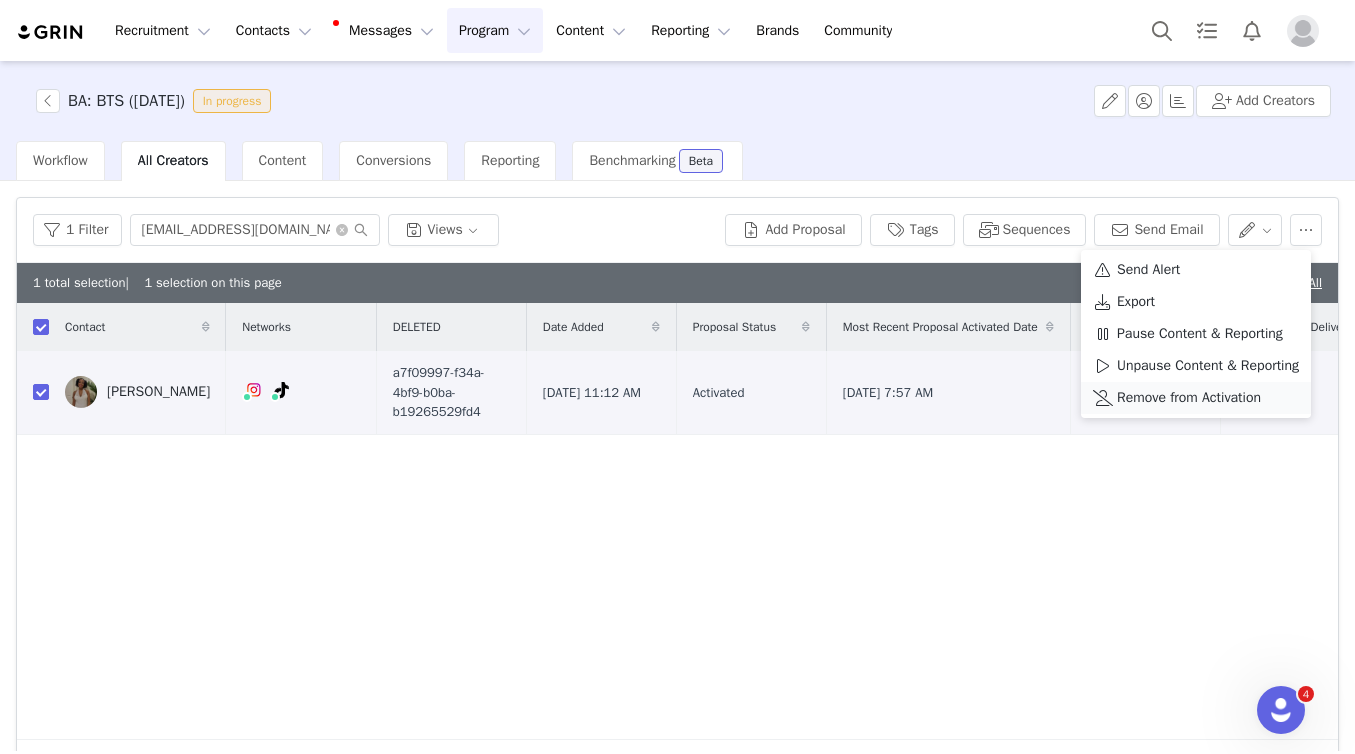 click on "Remove from Activation" at bounding box center (1189, 398) 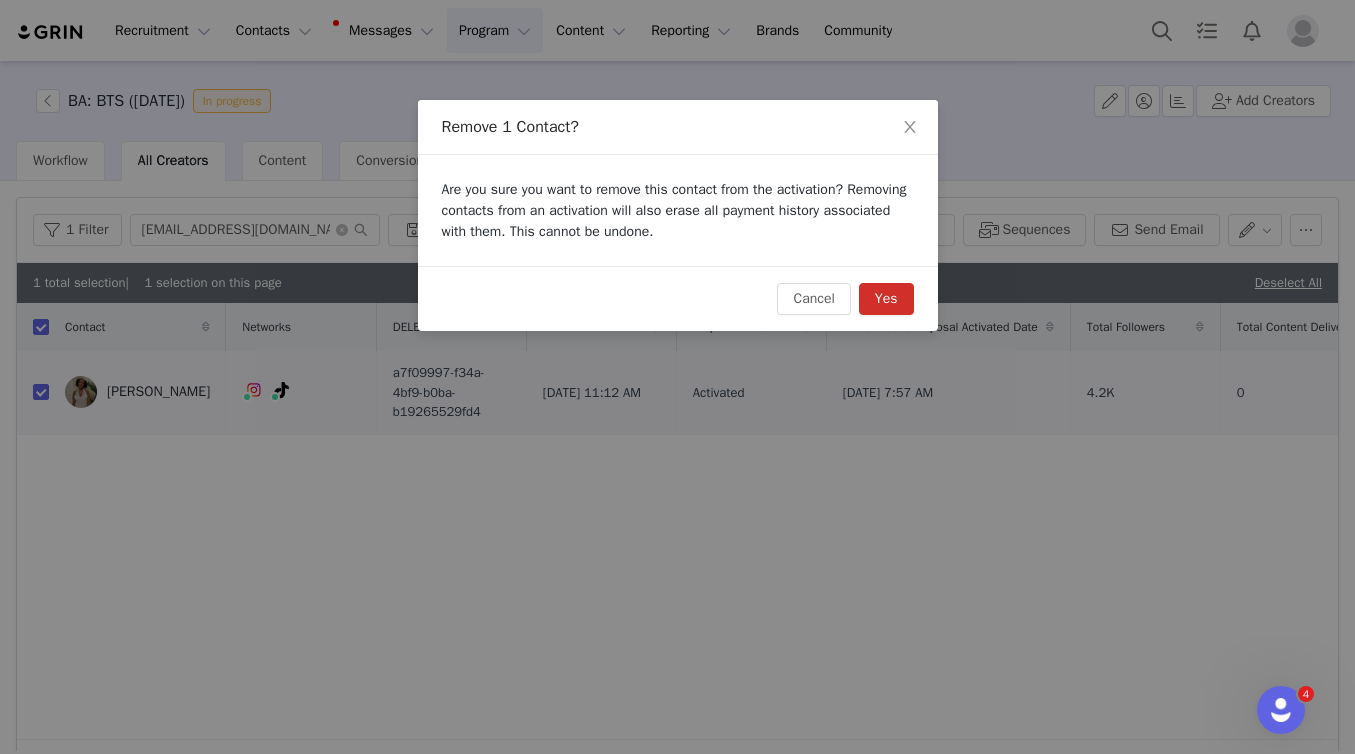 click on "Yes" at bounding box center (886, 299) 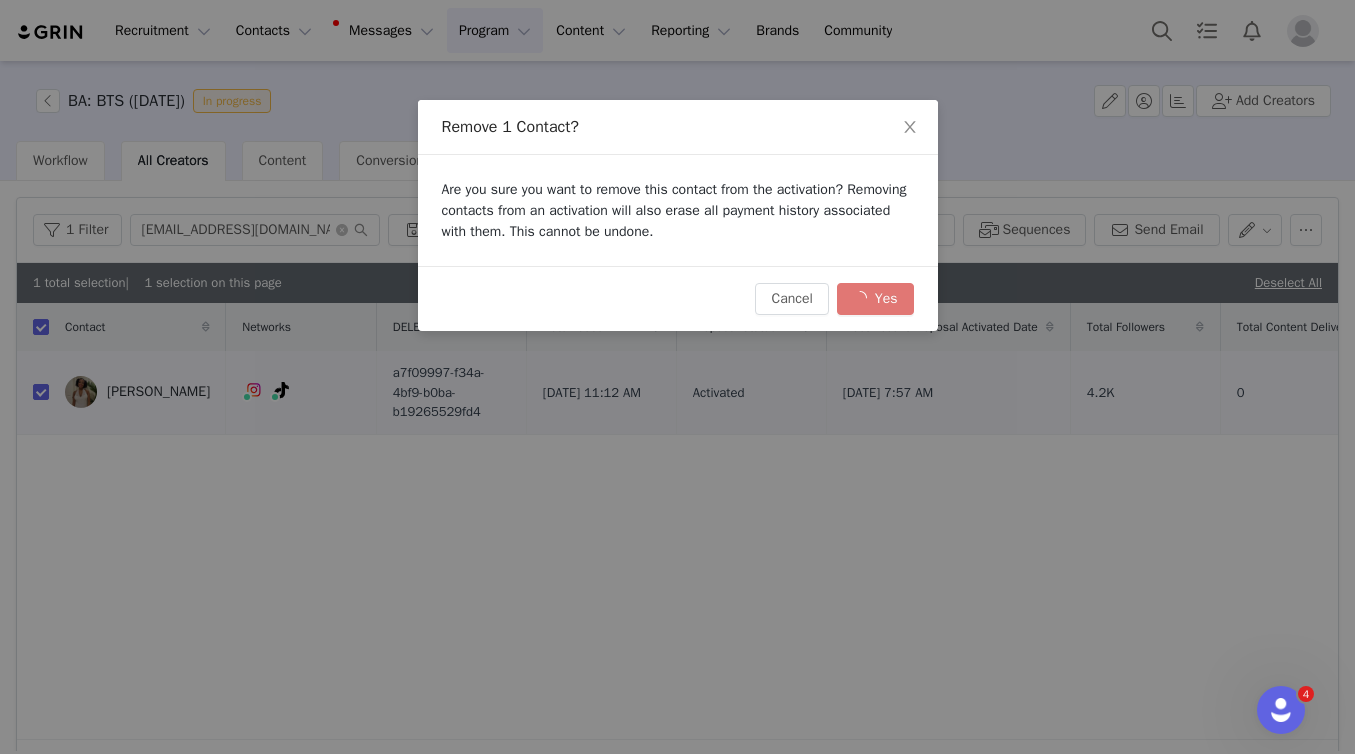 checkbox on "false" 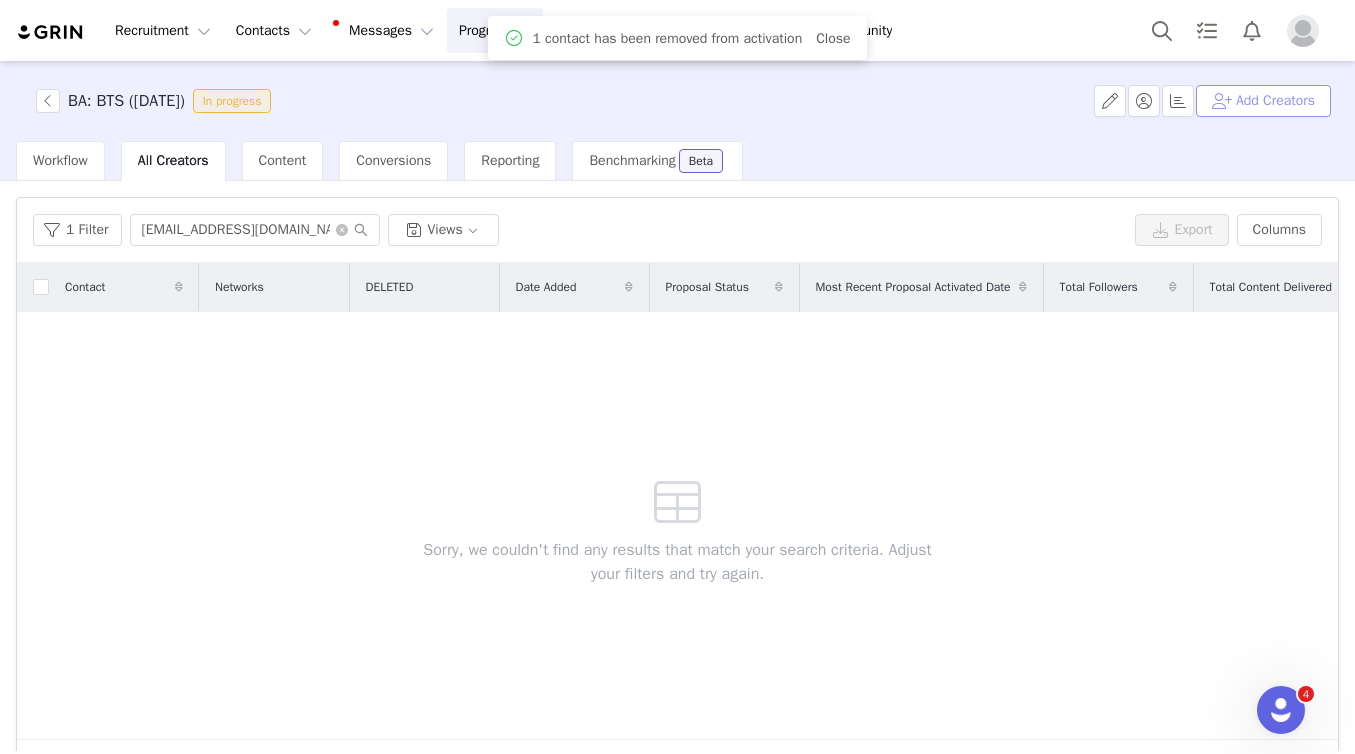 click on "Add Creators" at bounding box center [1263, 101] 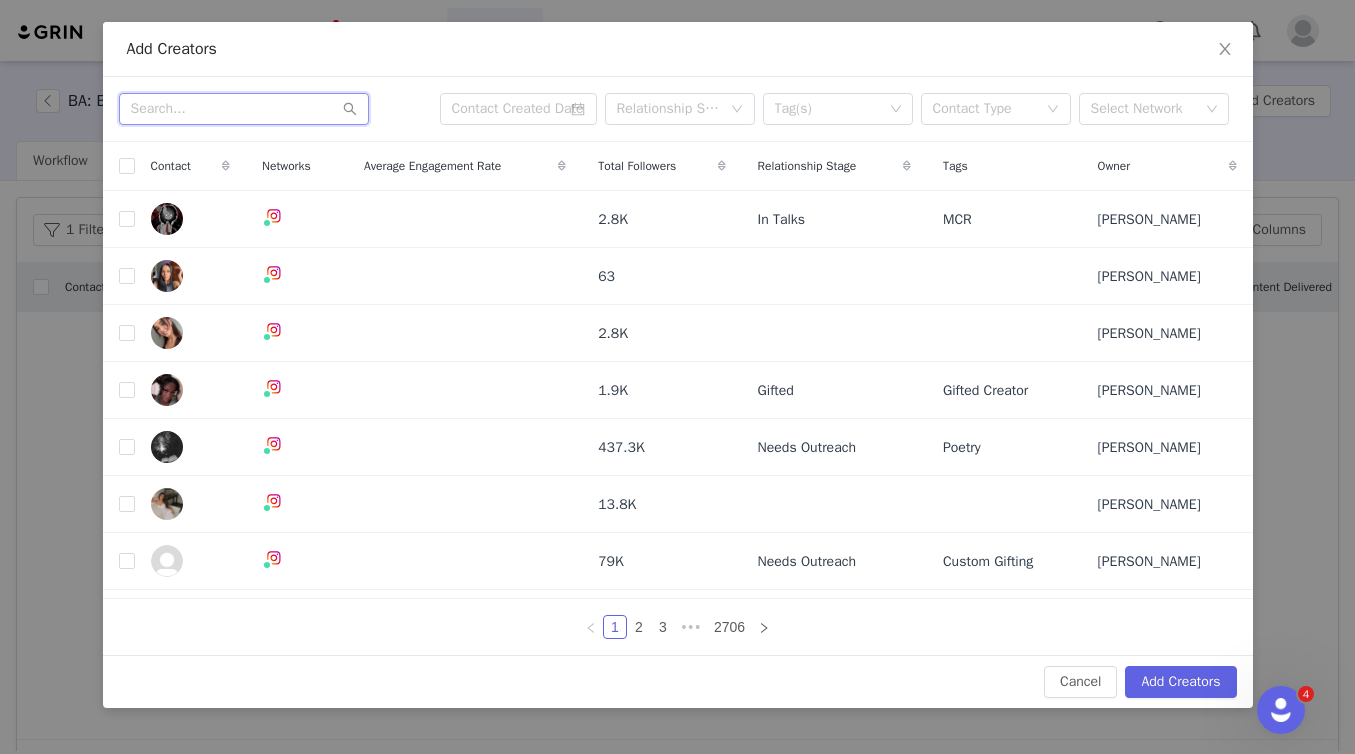 click at bounding box center [244, 109] 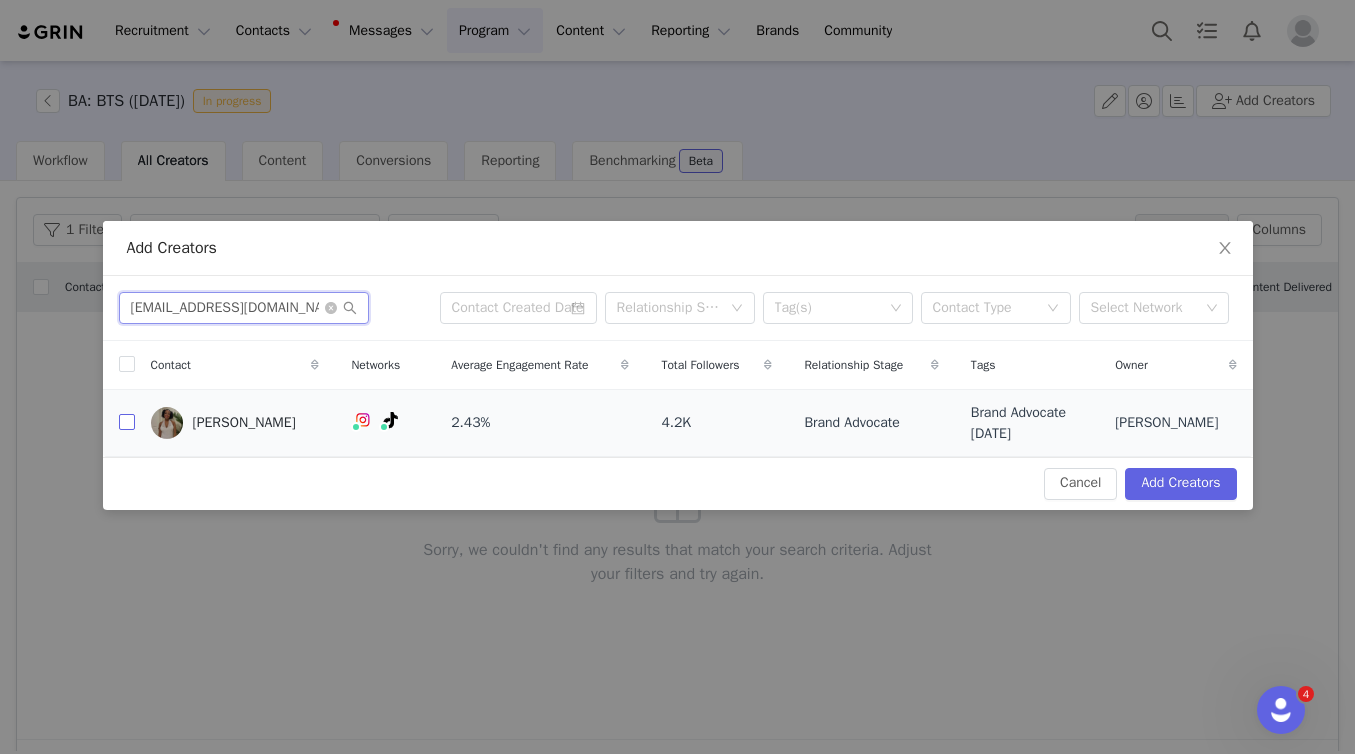 type on "arijorlyssa@gmail.com" 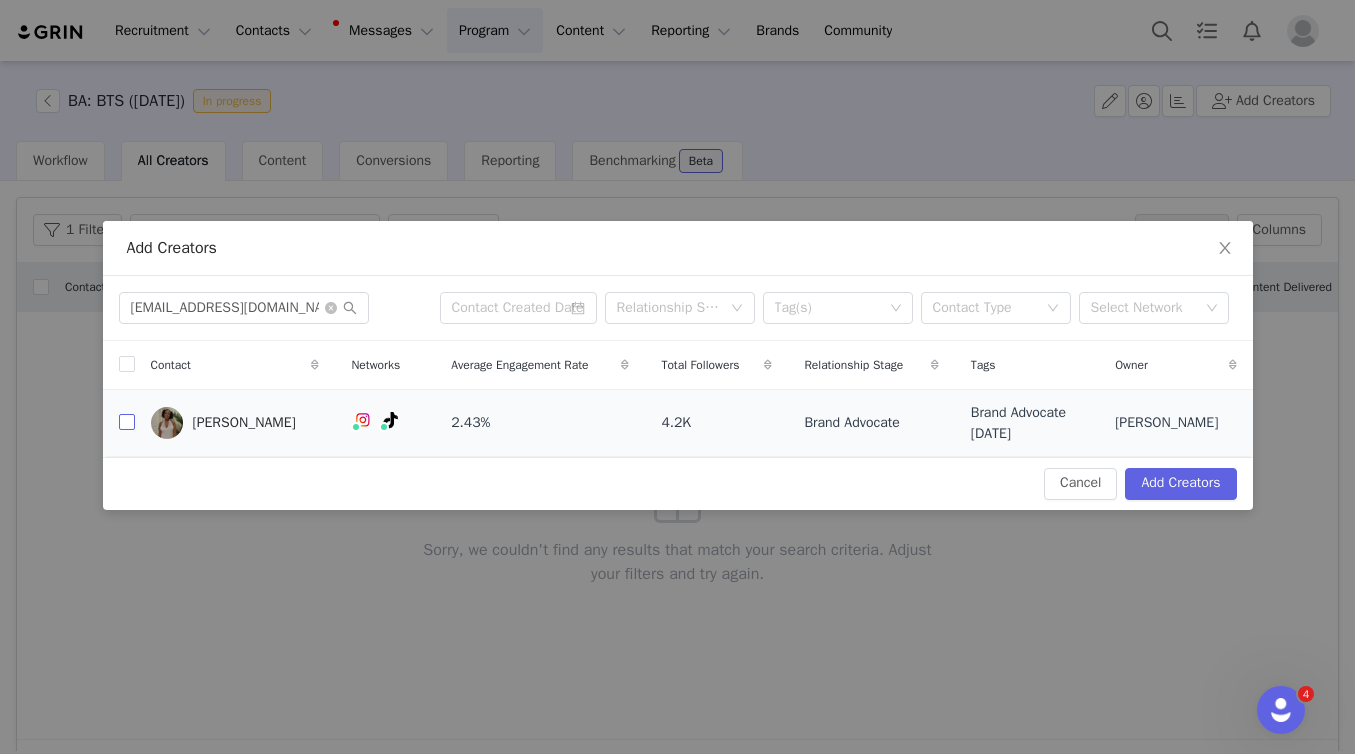 click at bounding box center (127, 422) 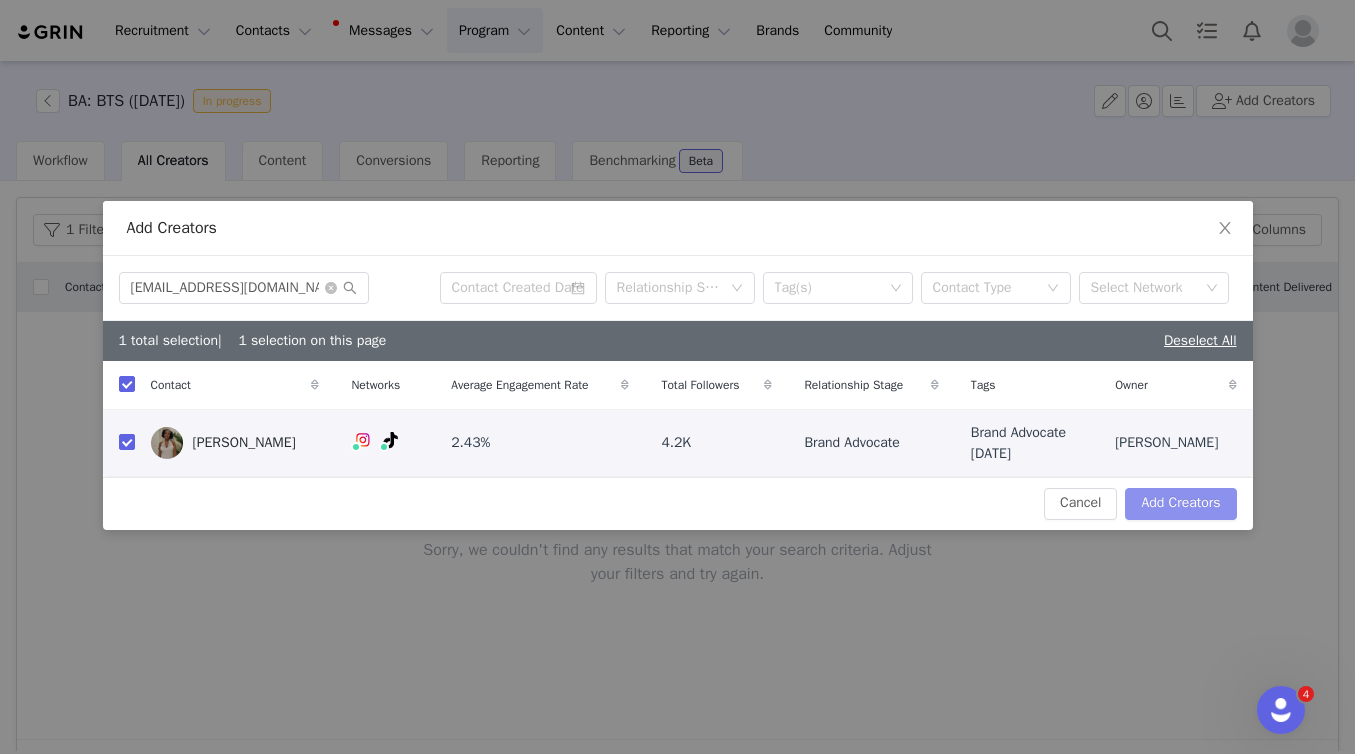 click on "Add Creators" at bounding box center (1180, 504) 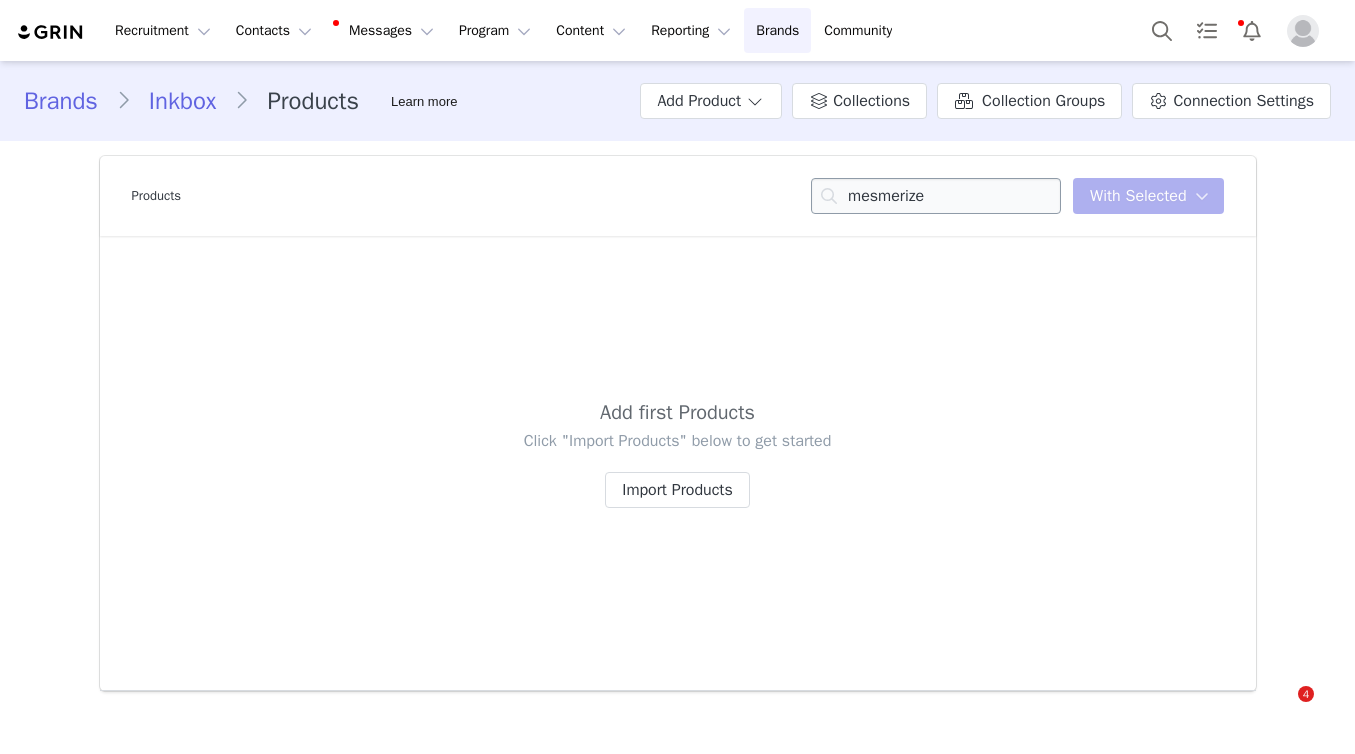 scroll, scrollTop: 0, scrollLeft: 0, axis: both 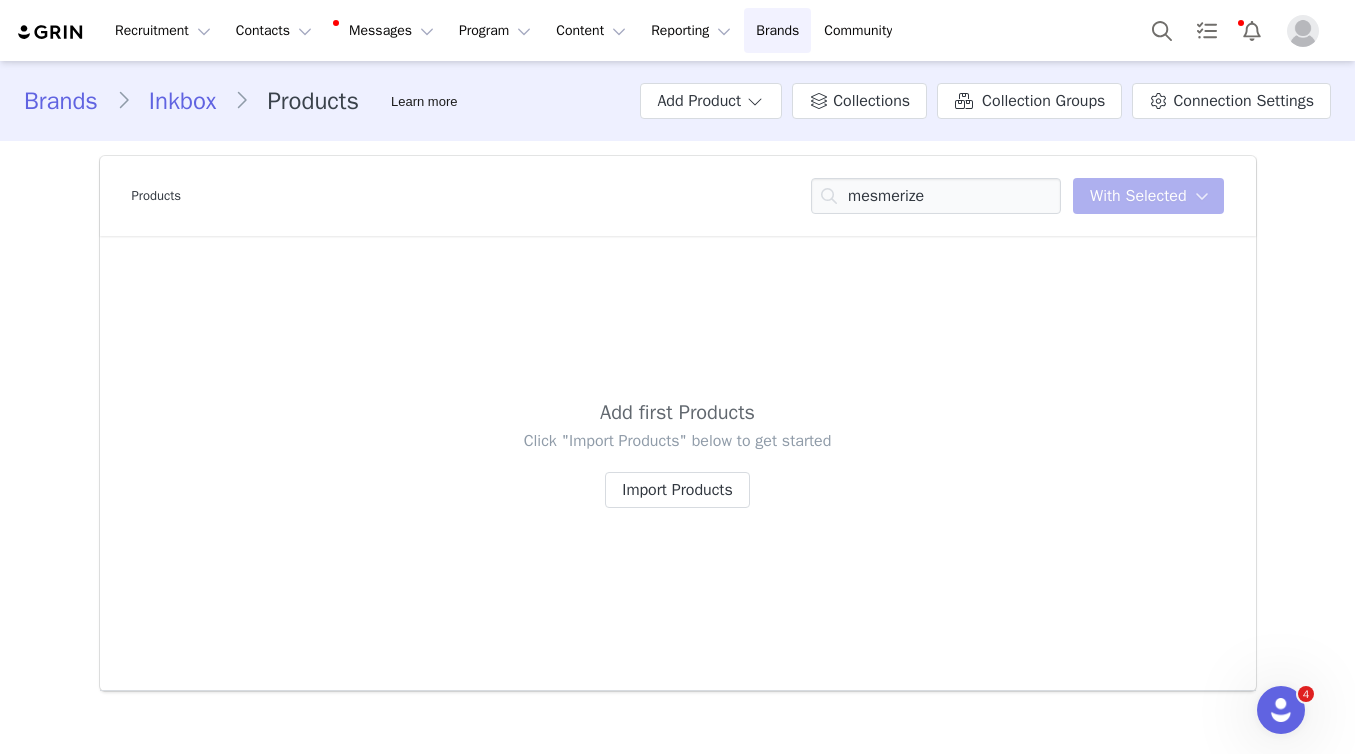 drag, startPoint x: 951, startPoint y: 197, endPoint x: 768, endPoint y: 118, distance: 199.32385 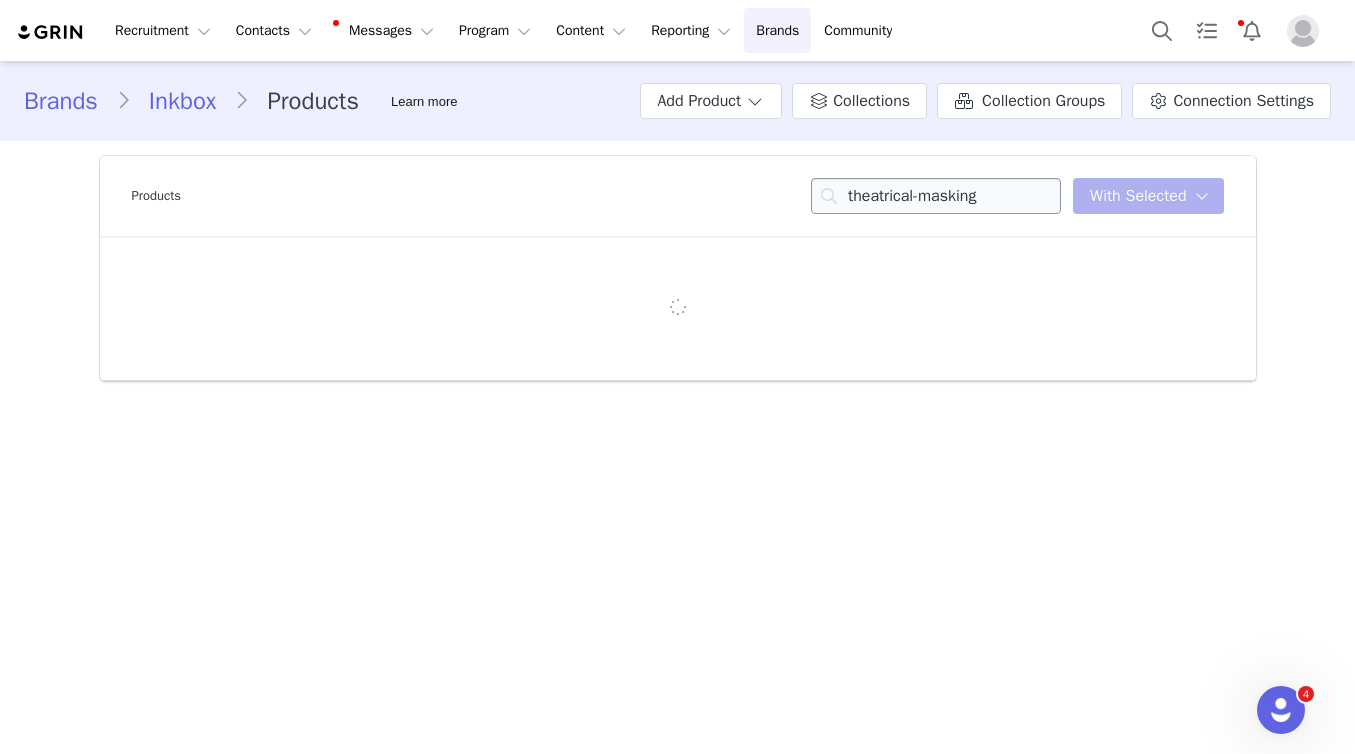 click on "theatrical-masking" at bounding box center (936, 196) 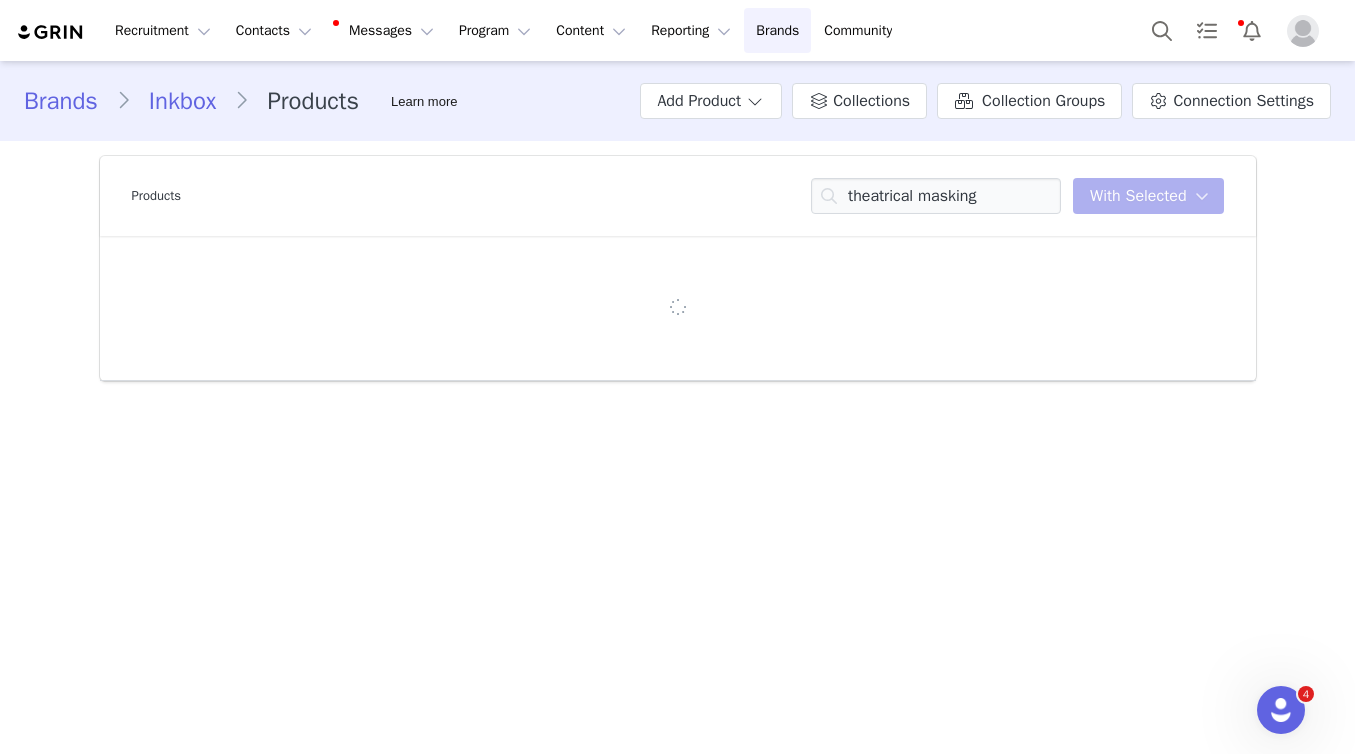 drag, startPoint x: 990, startPoint y: 192, endPoint x: 824, endPoint y: 141, distance: 173.65771 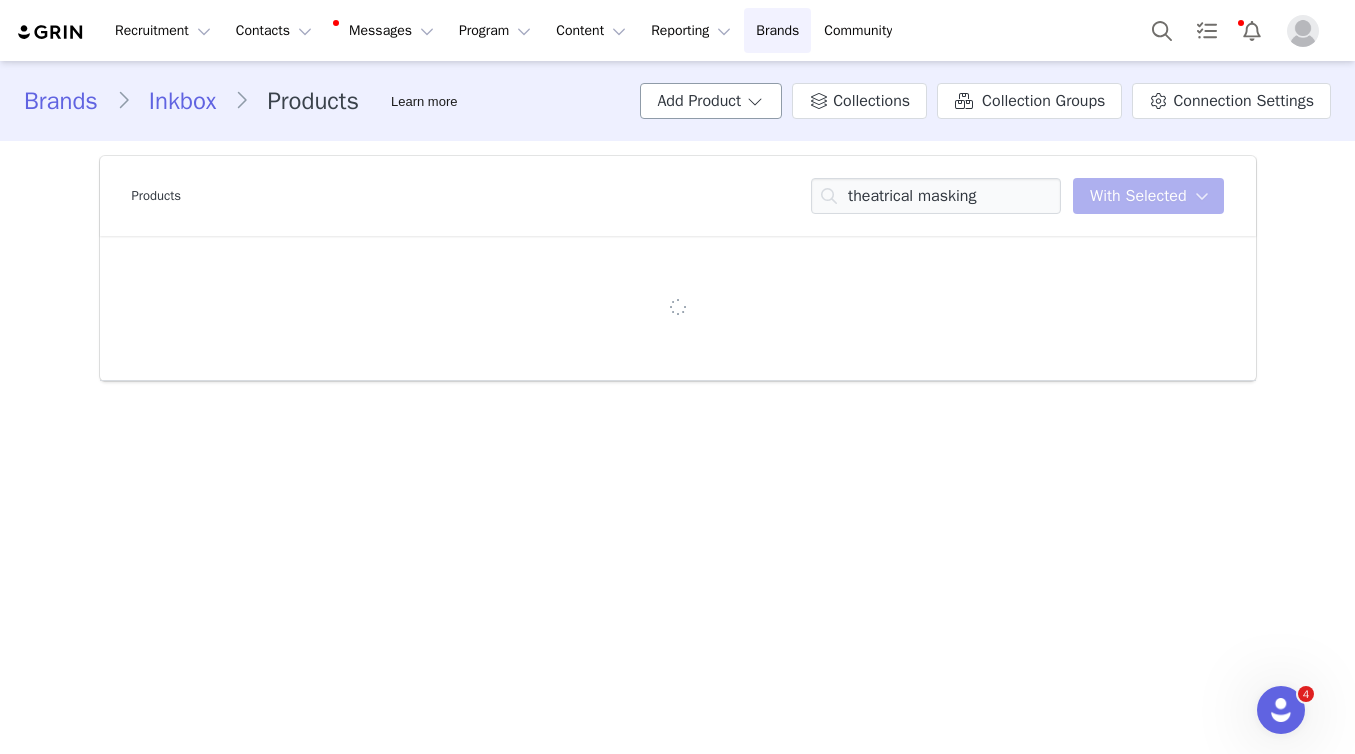 type on "theatrical masking" 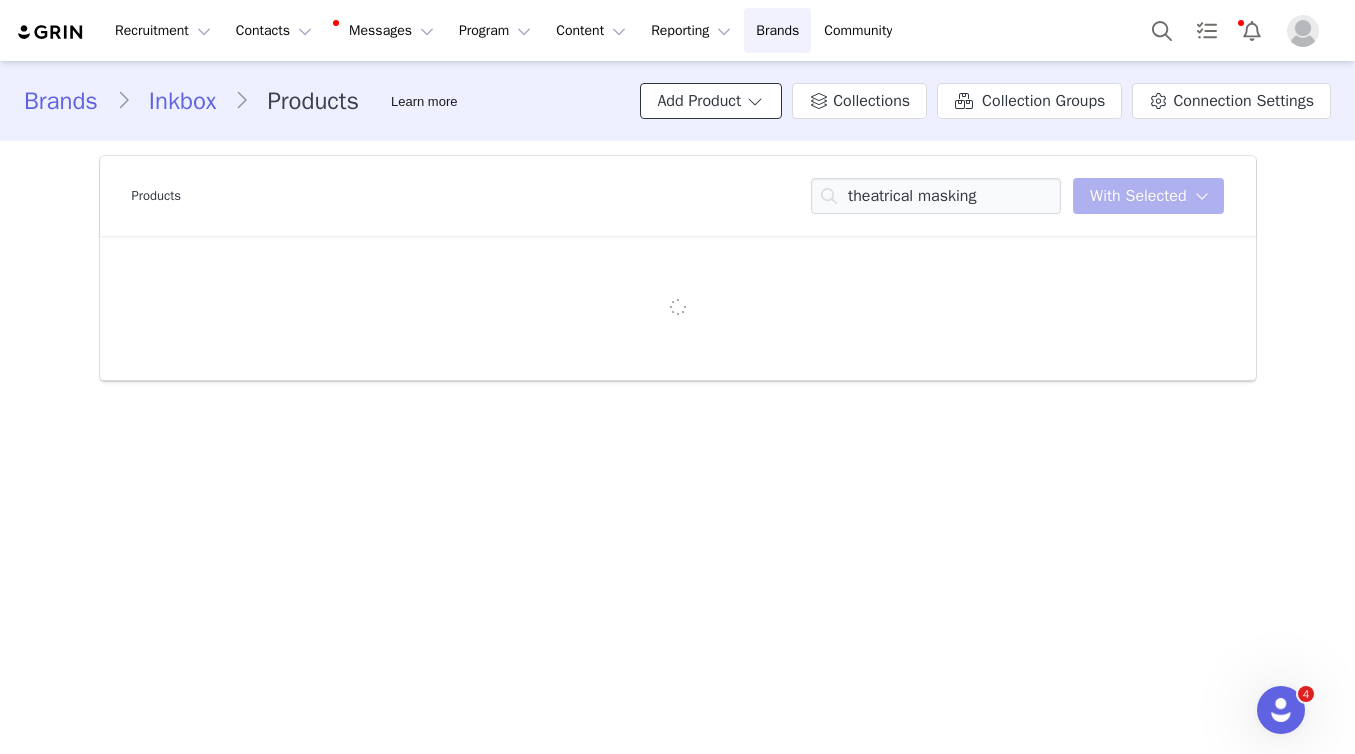 click on "Add Product" at bounding box center (711, 101) 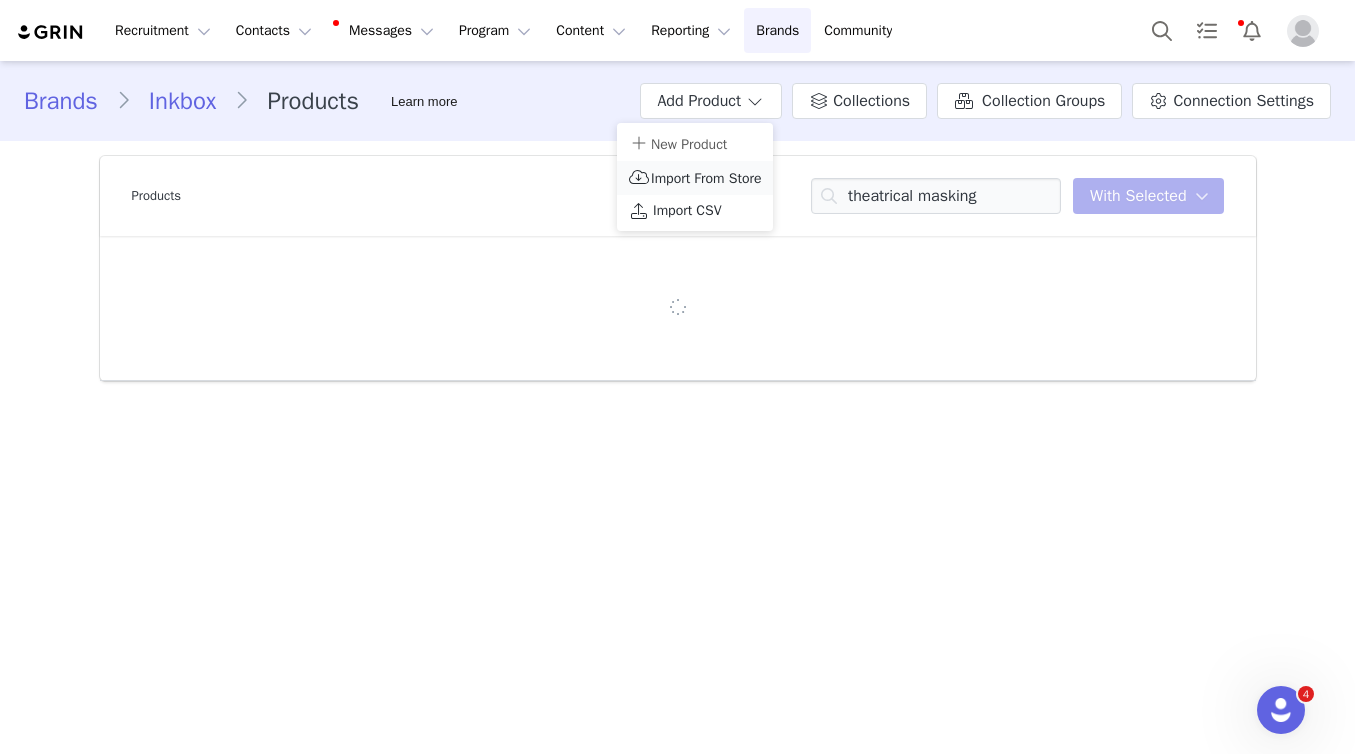 click on "Import From Store" at bounding box center (695, 178) 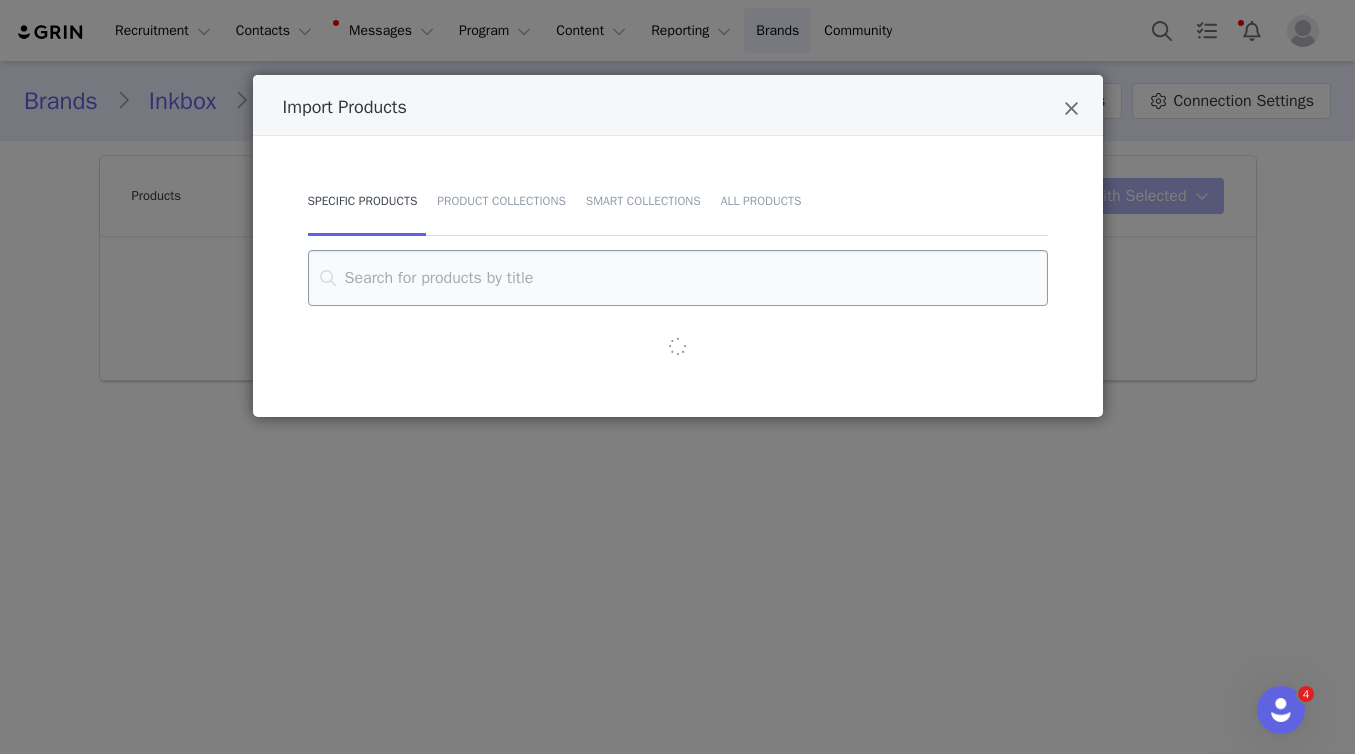 click at bounding box center (678, 278) 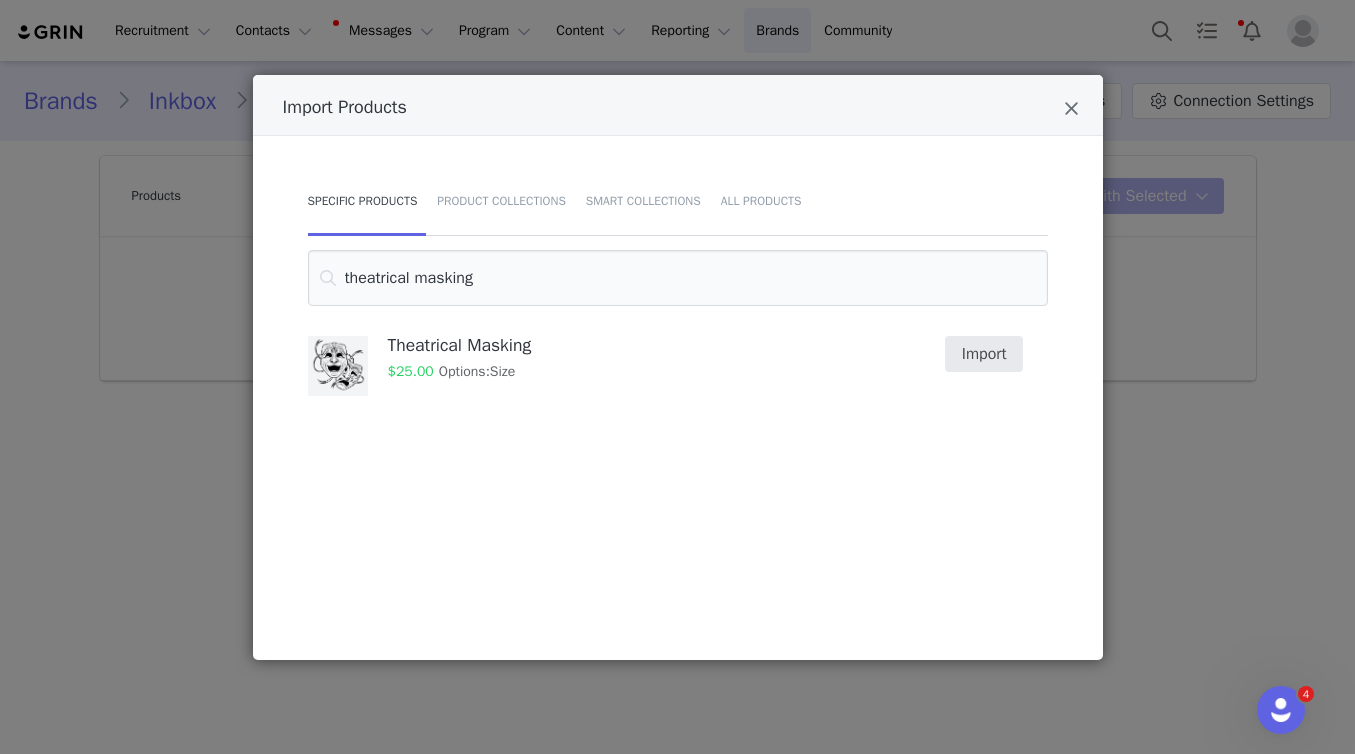 type on "theatrical masking" 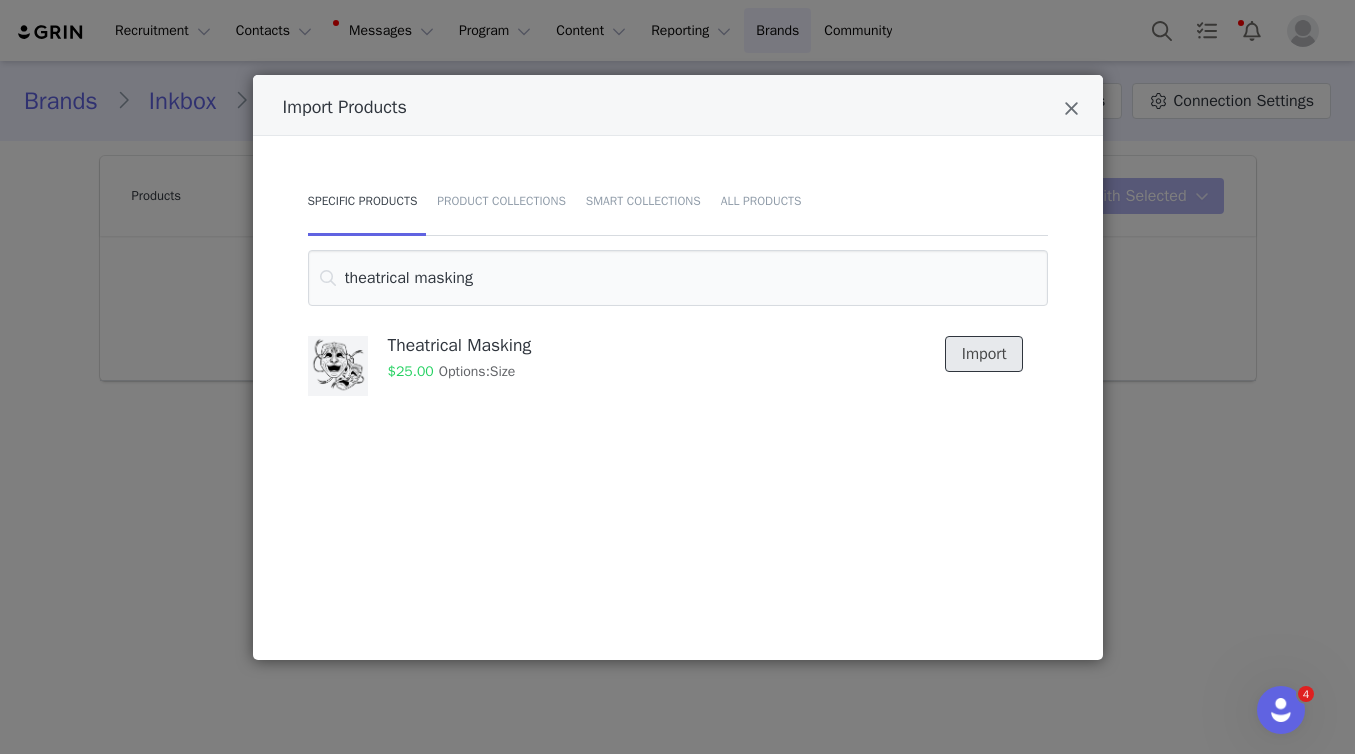 click on "Import" at bounding box center [984, 354] 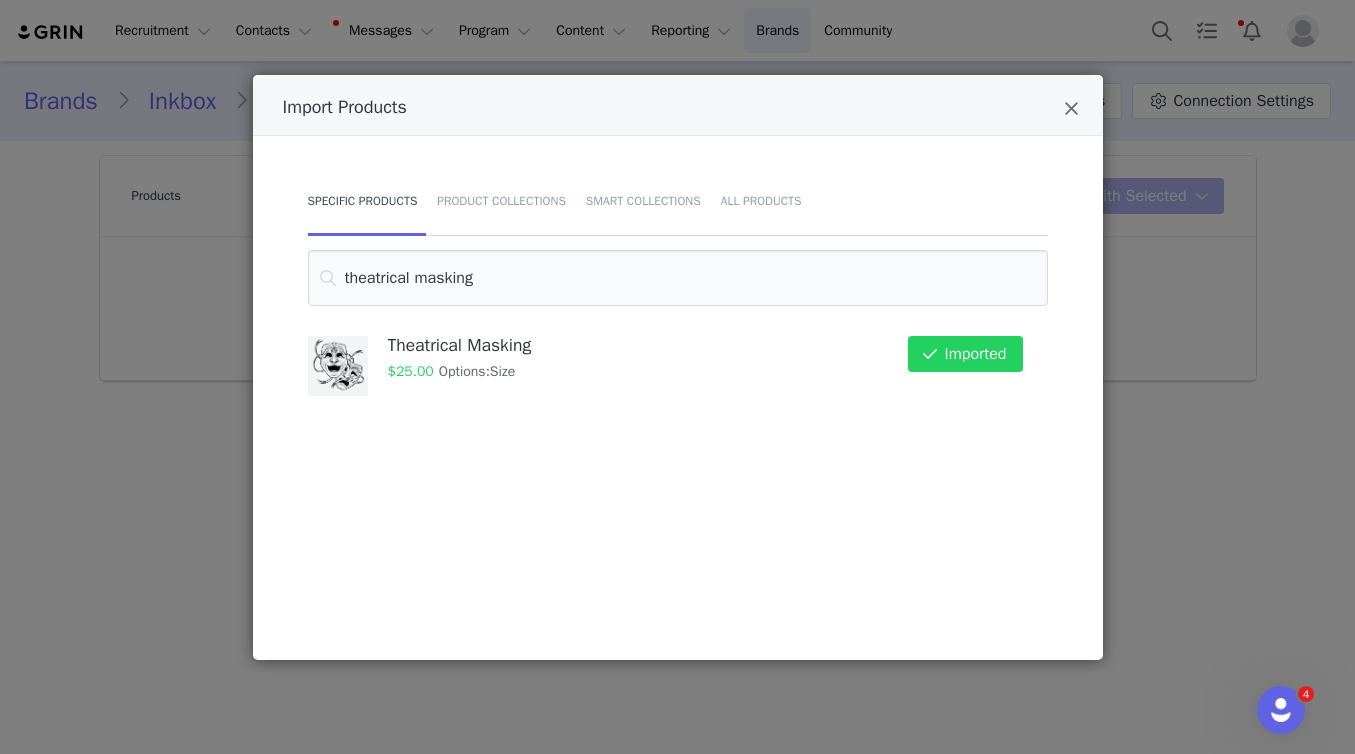 click on "Import Products Specific Products Product Collections Smart Collections All Products theatrical masking Theatrical Masking $25.00 Options:  Size Imported" at bounding box center (677, 377) 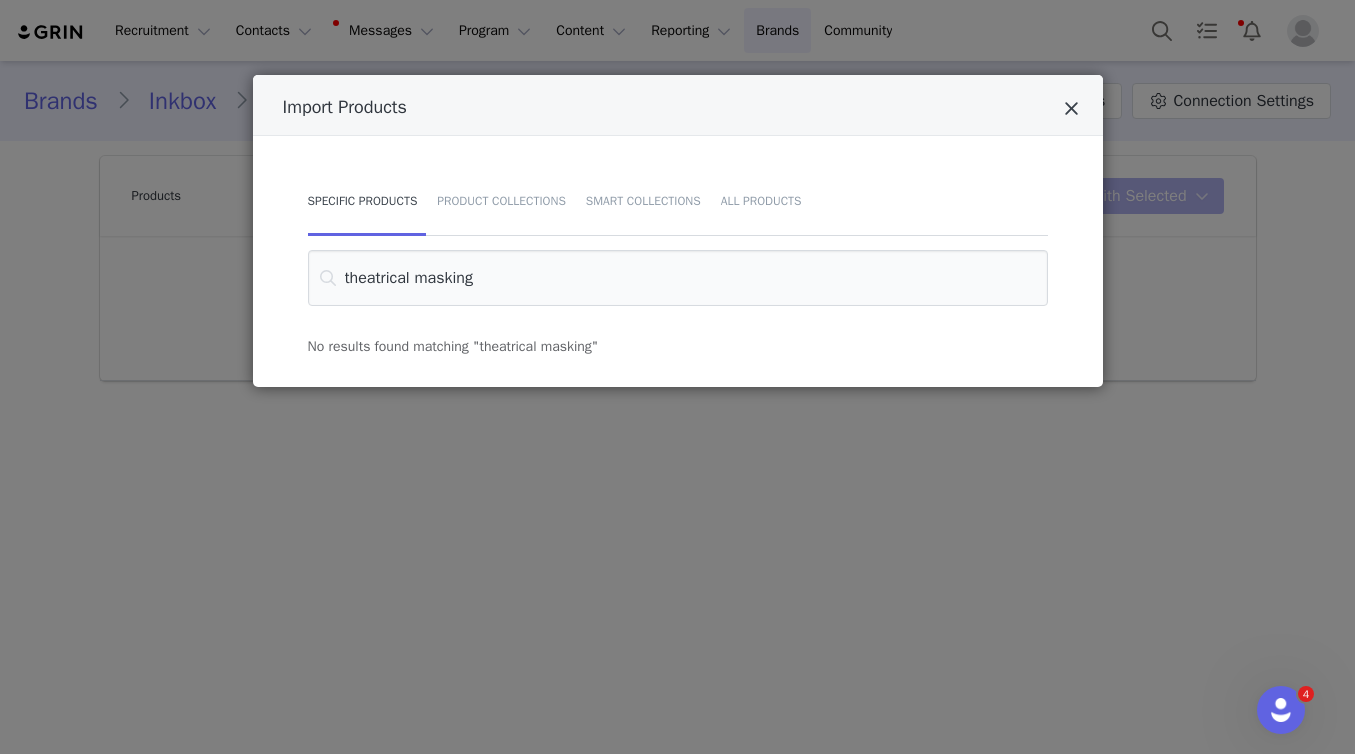 click at bounding box center (1071, 109) 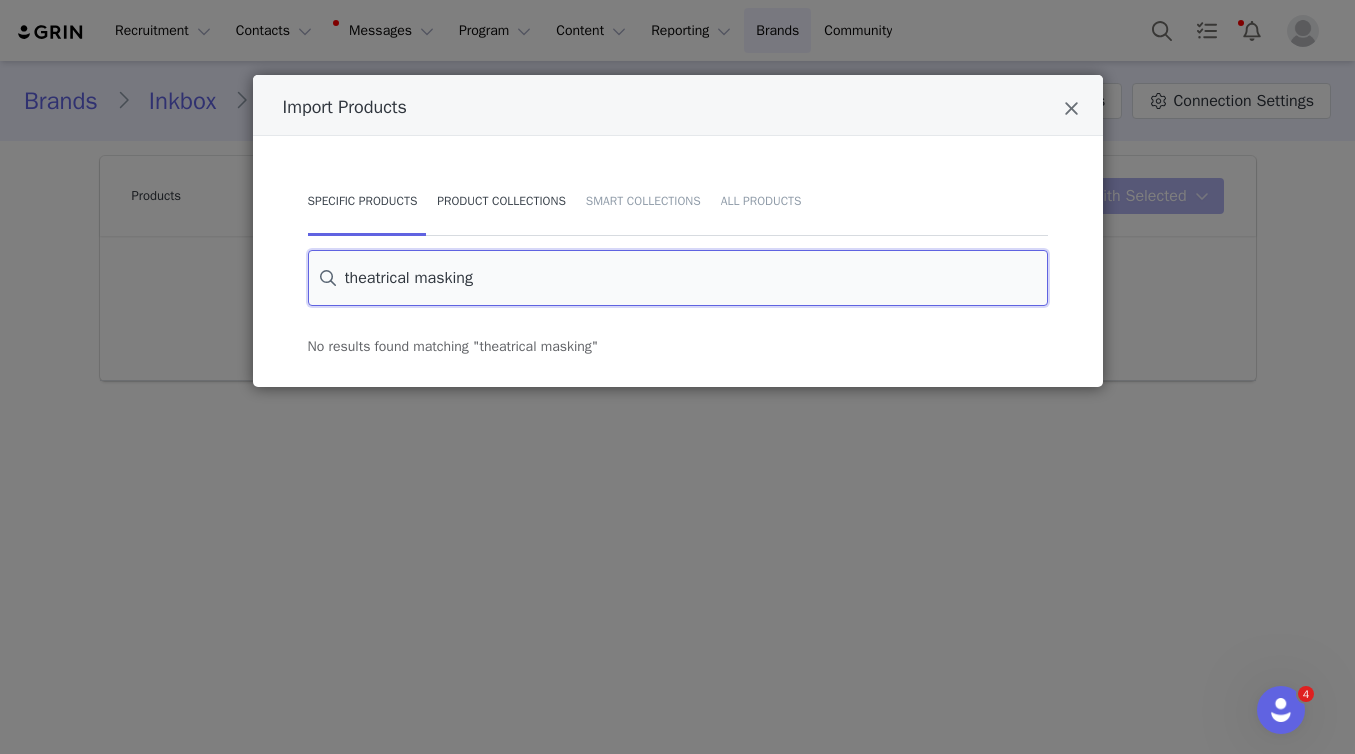 drag, startPoint x: 798, startPoint y: 279, endPoint x: 569, endPoint y: 191, distance: 245.32631 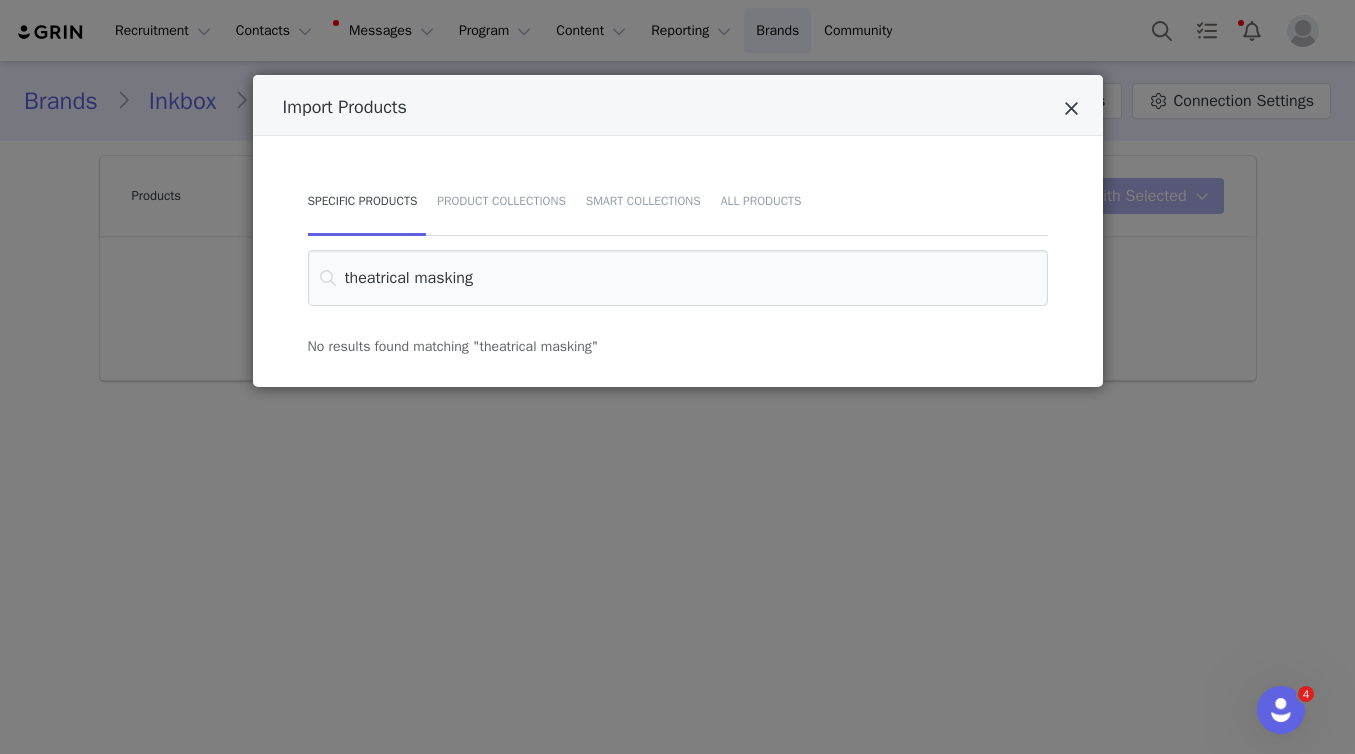 click at bounding box center [1071, 109] 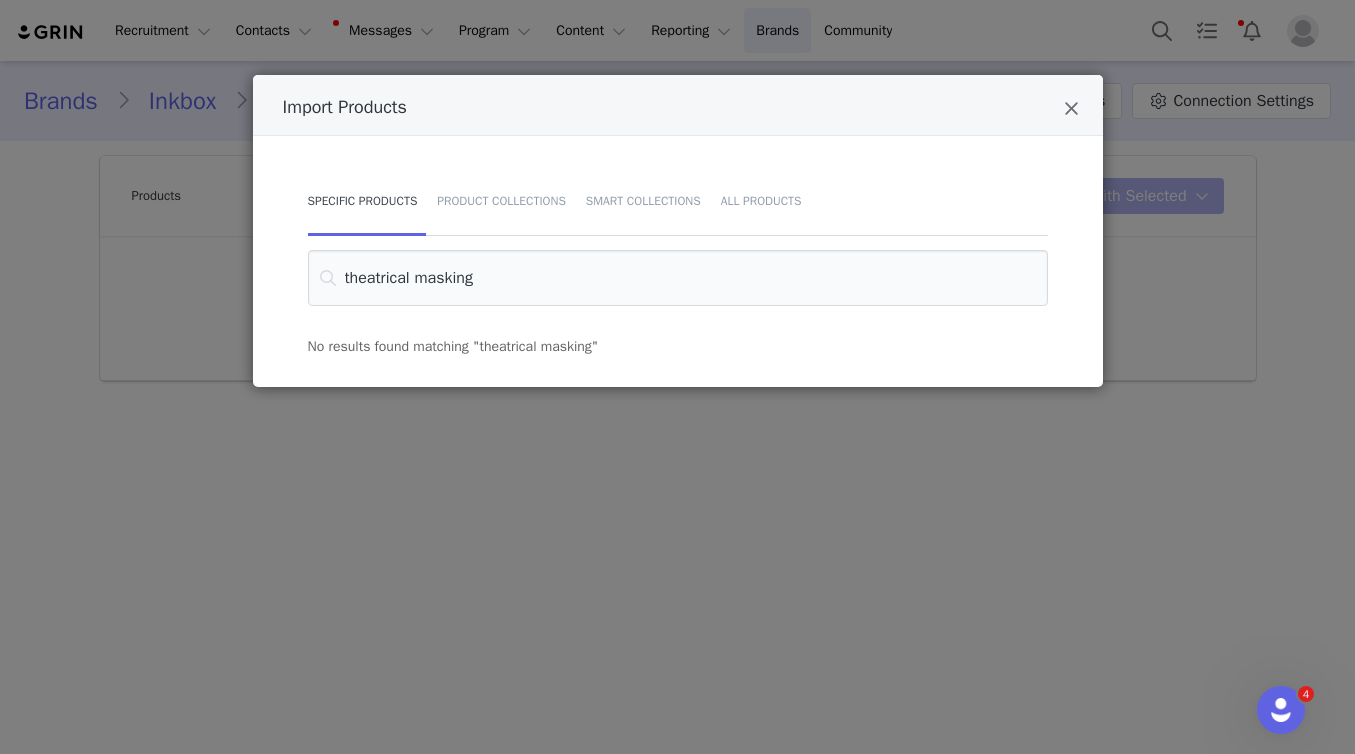 click on "Import Products" at bounding box center [678, 105] 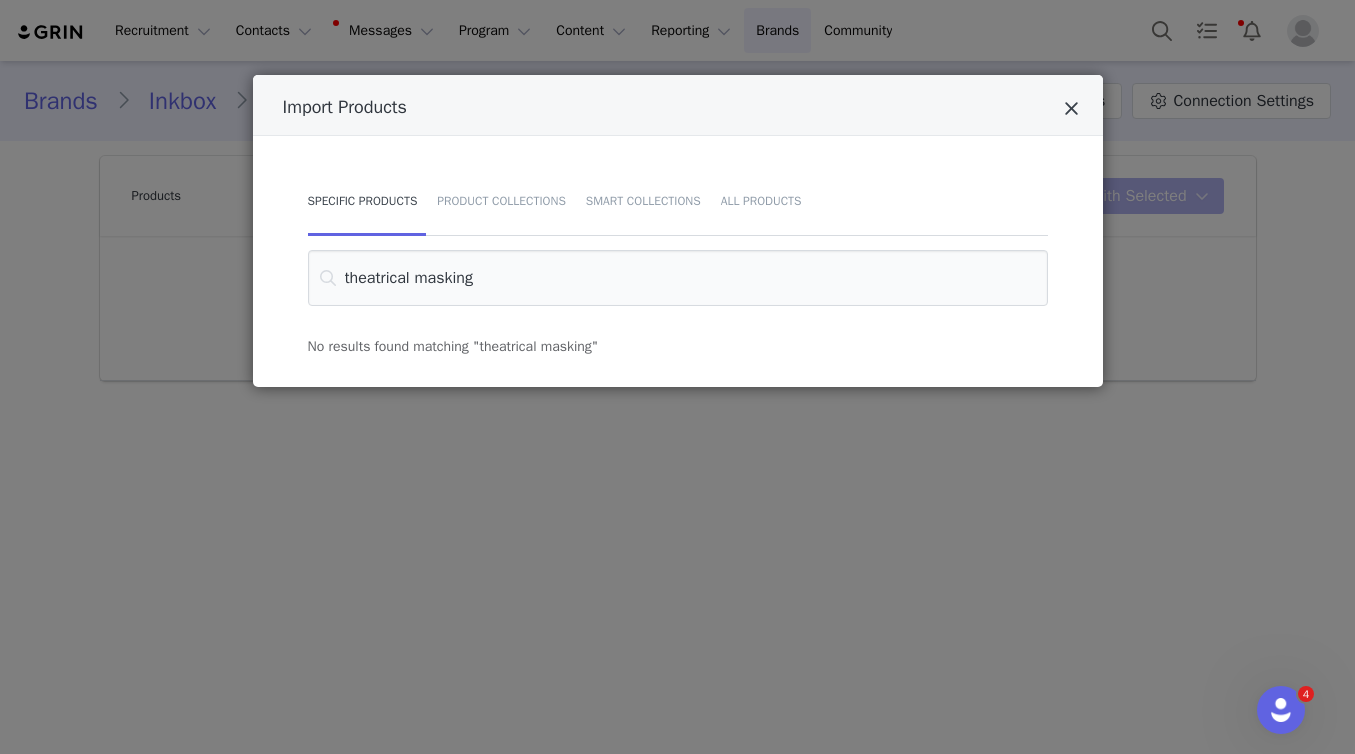 click at bounding box center (1071, 109) 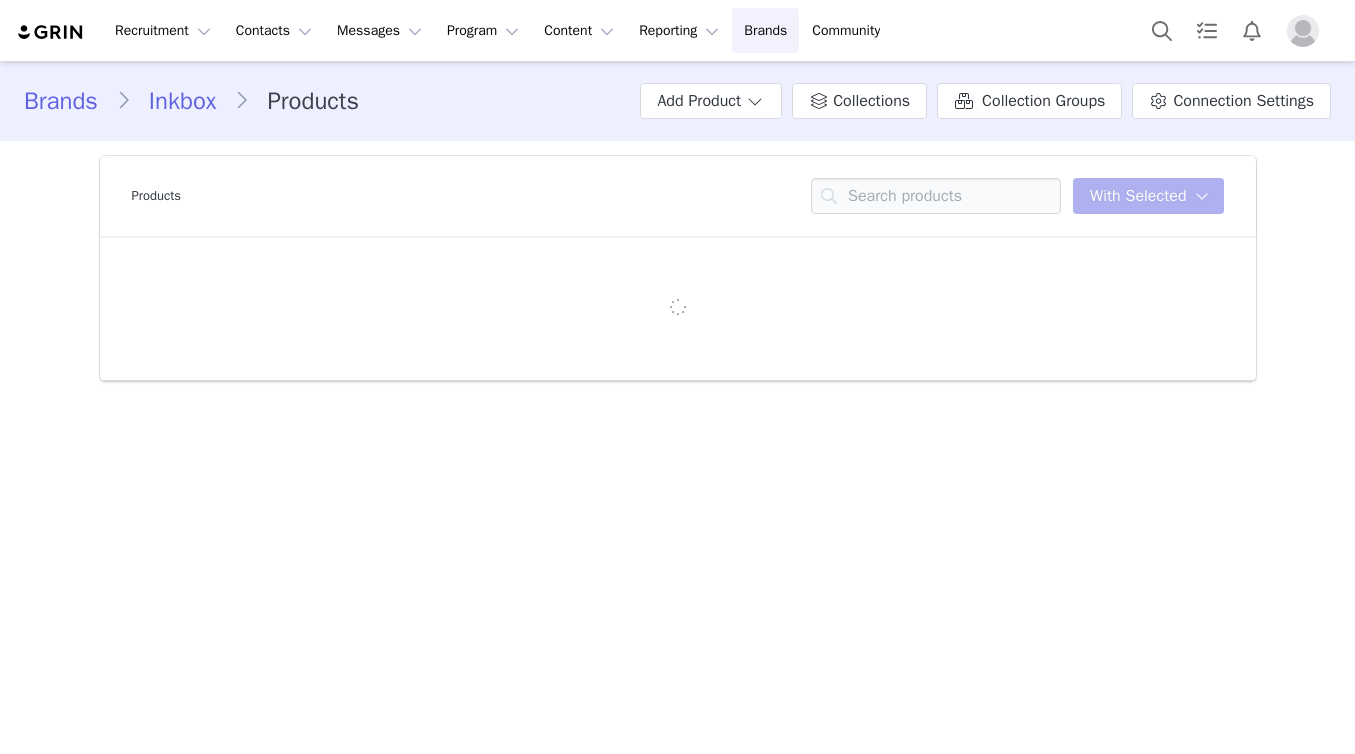 scroll, scrollTop: 0, scrollLeft: 0, axis: both 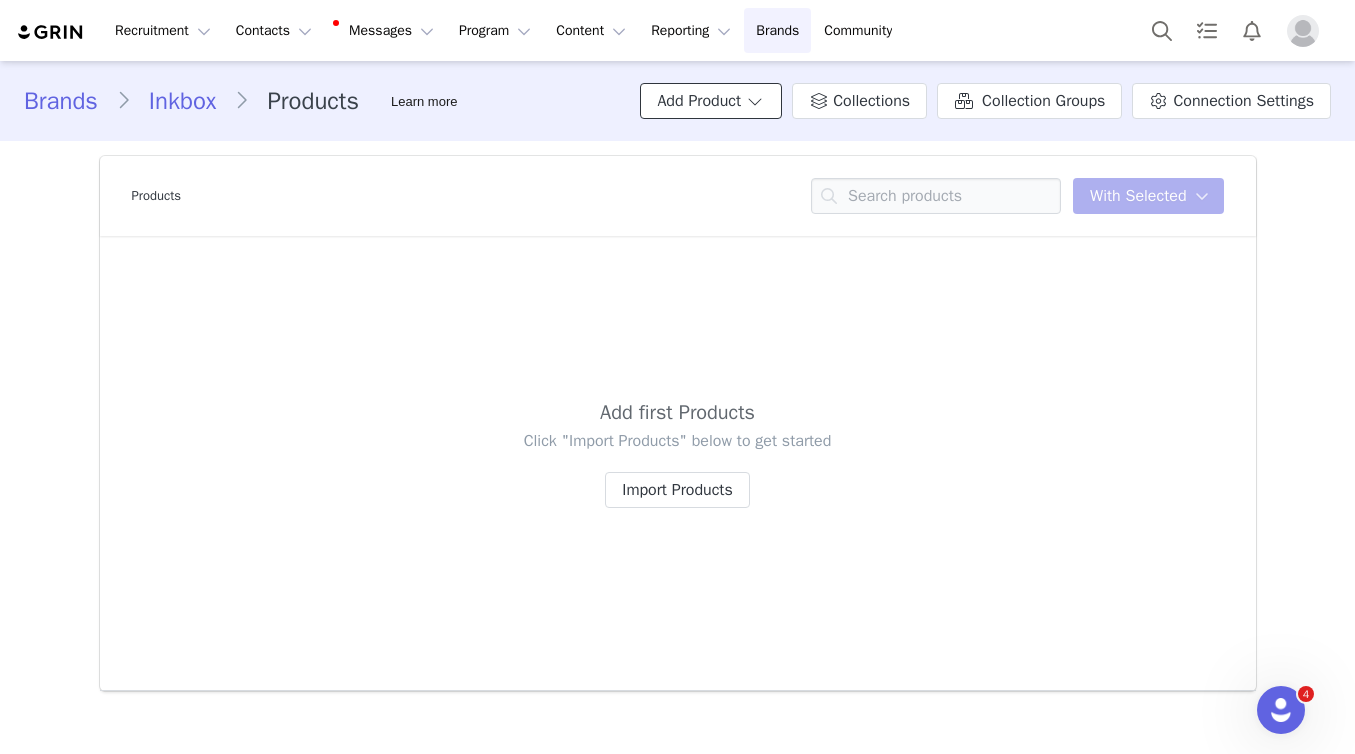click on "Add Product" at bounding box center (711, 101) 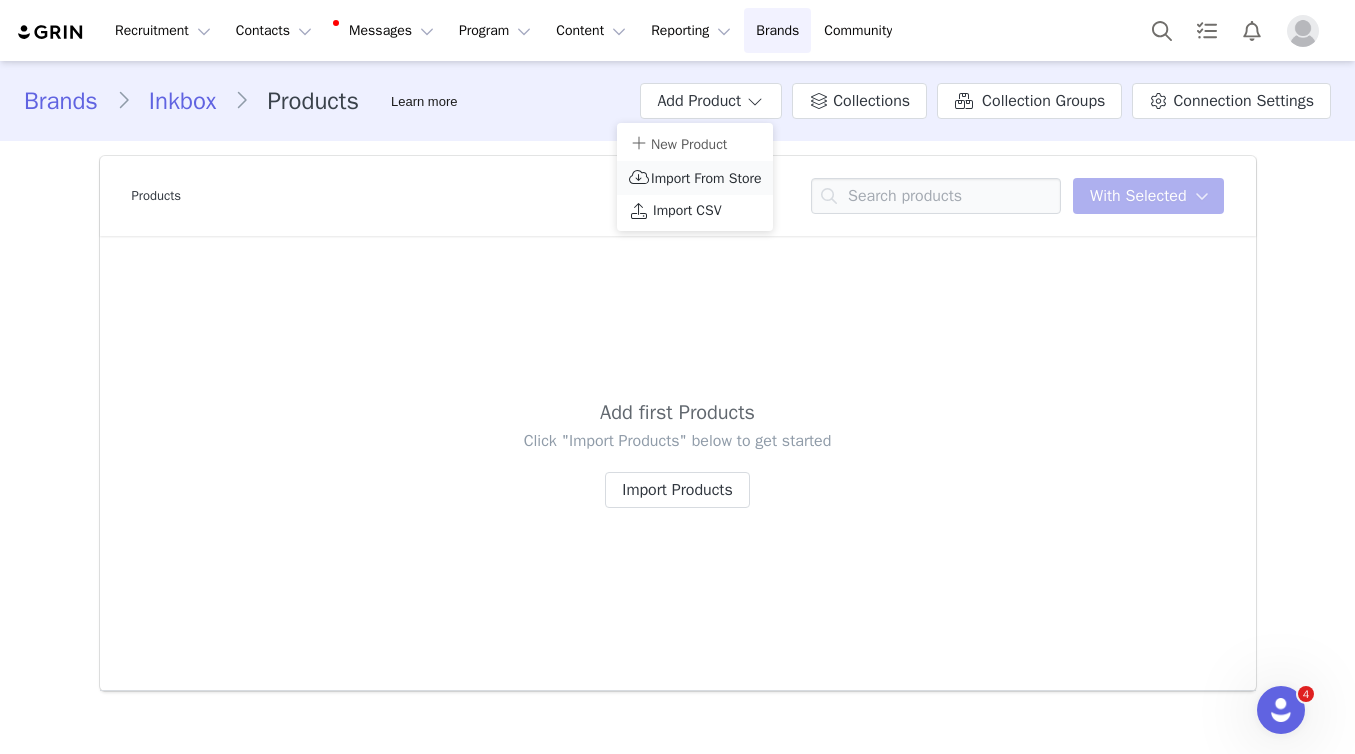 click on "Import From Store" at bounding box center (706, 178) 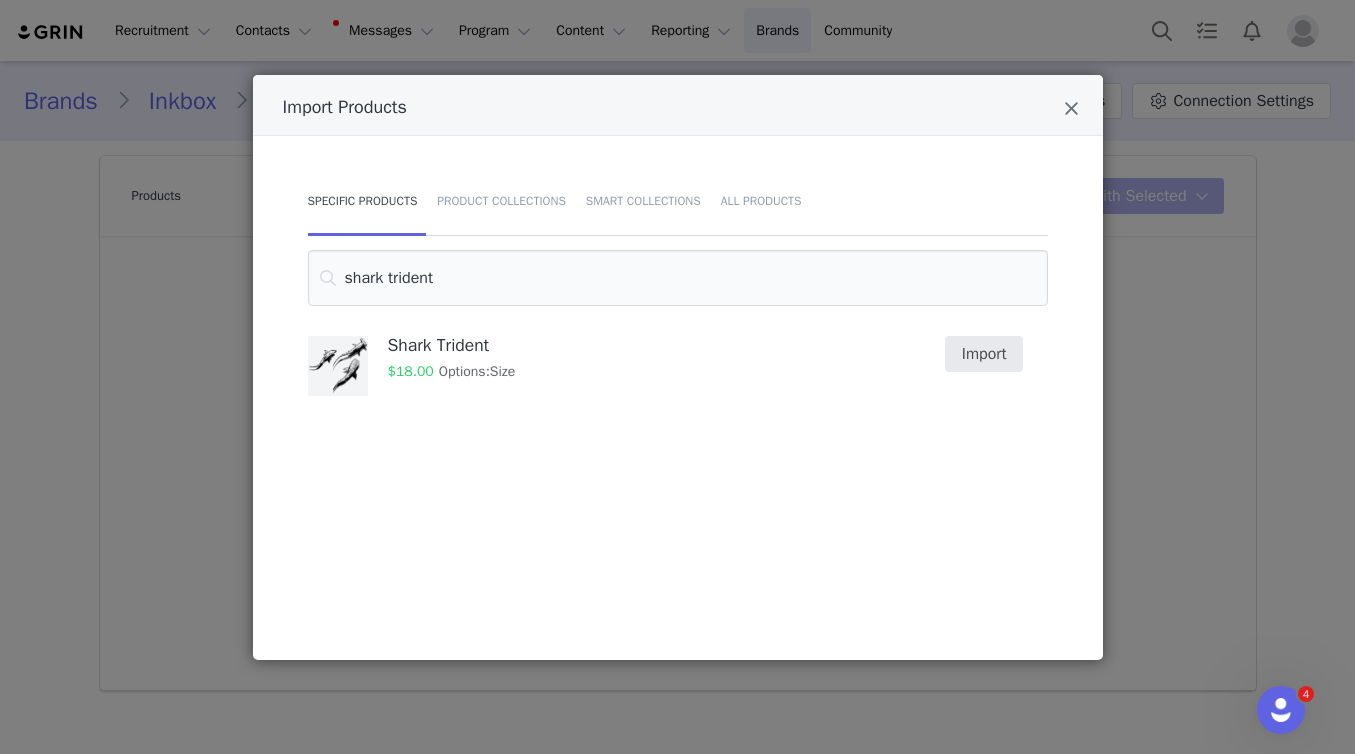 type on "shark trident" 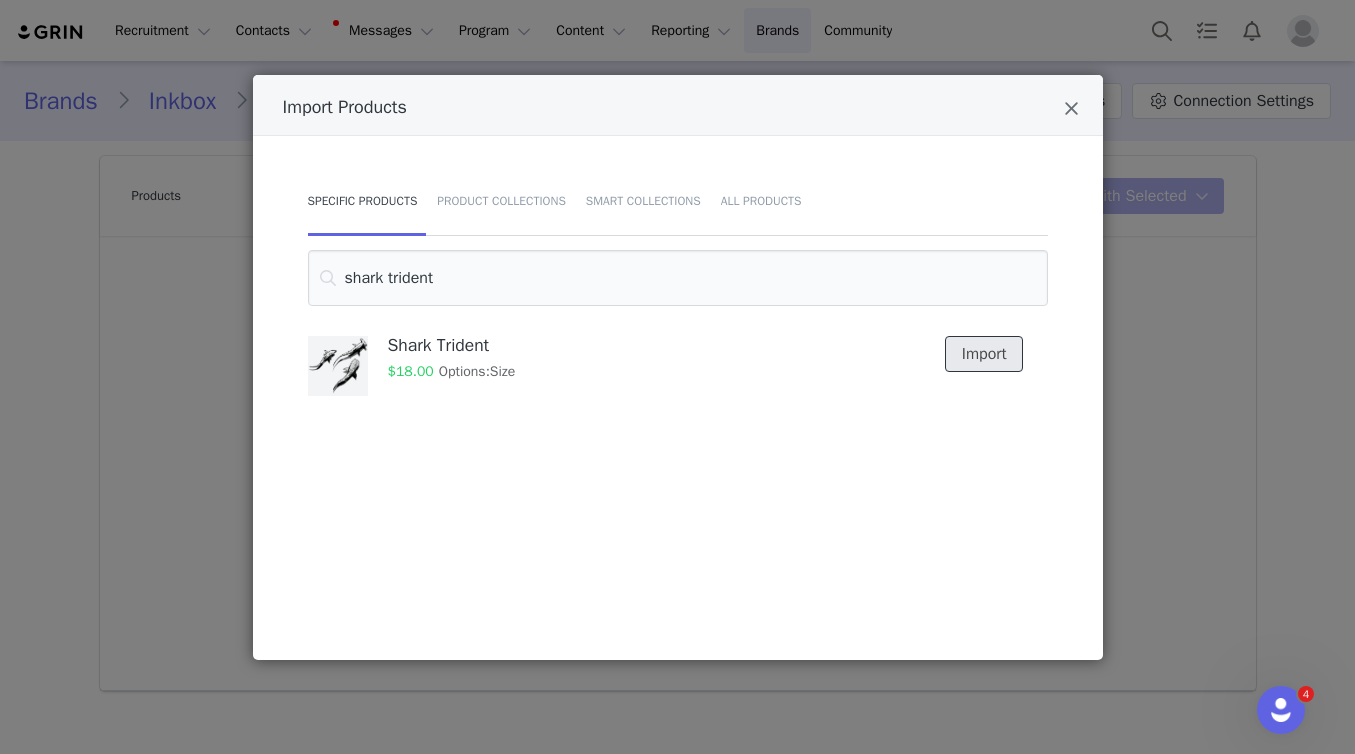 click on "Import" at bounding box center (984, 354) 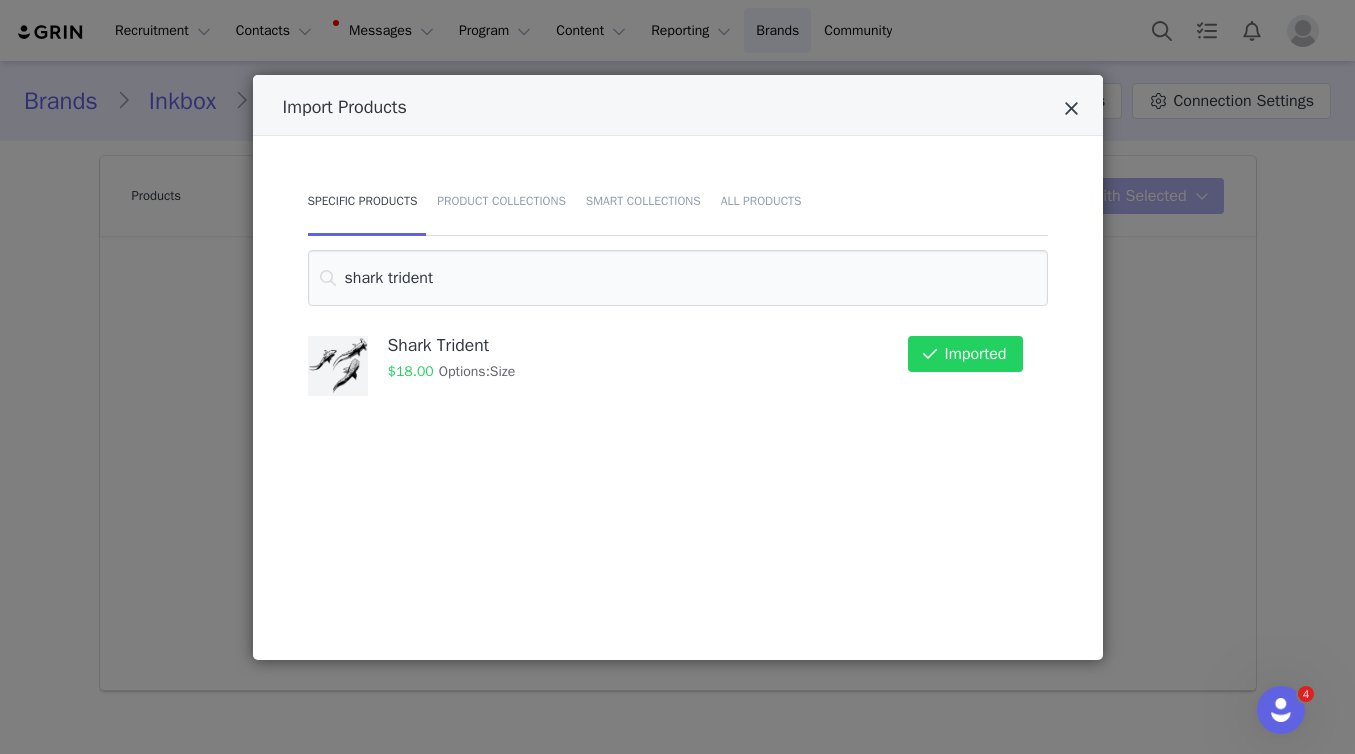 click at bounding box center [1071, 109] 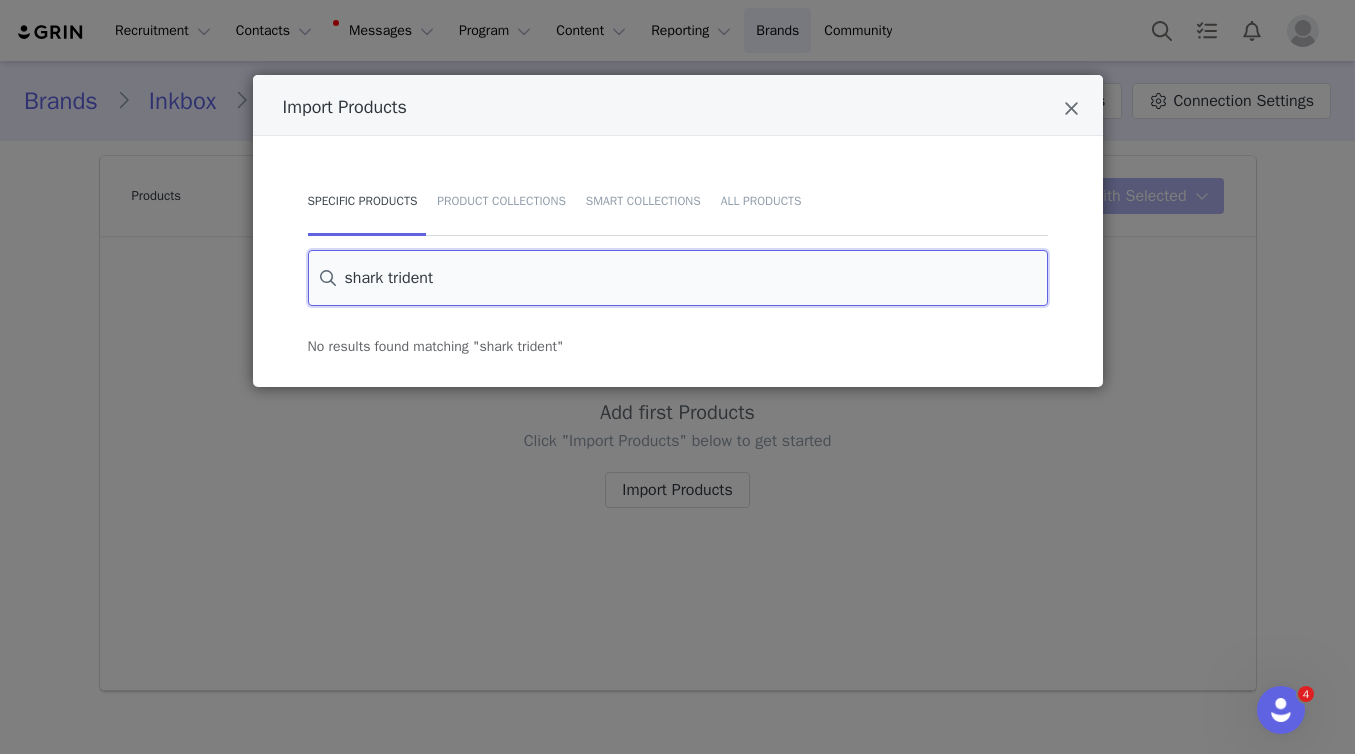 drag, startPoint x: 485, startPoint y: 294, endPoint x: 244, endPoint y: 180, distance: 266.6027 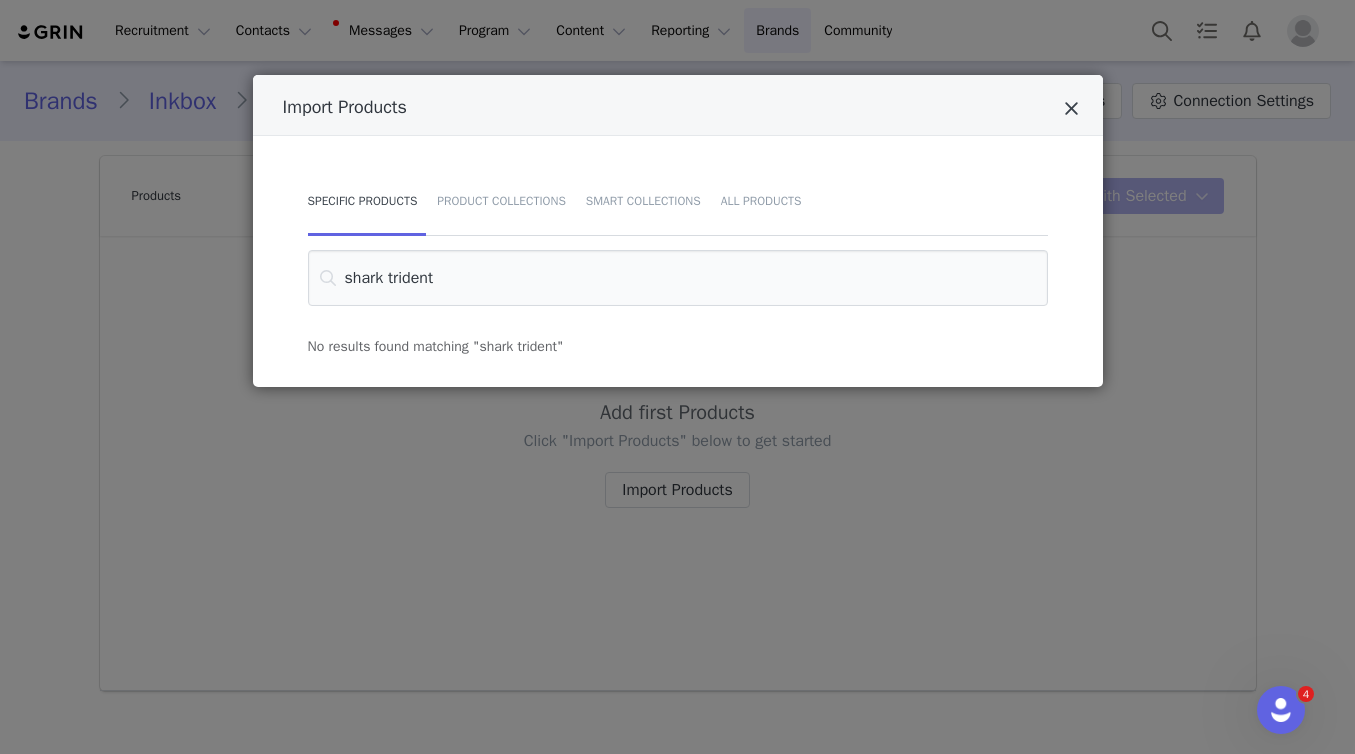 click at bounding box center [1071, 109] 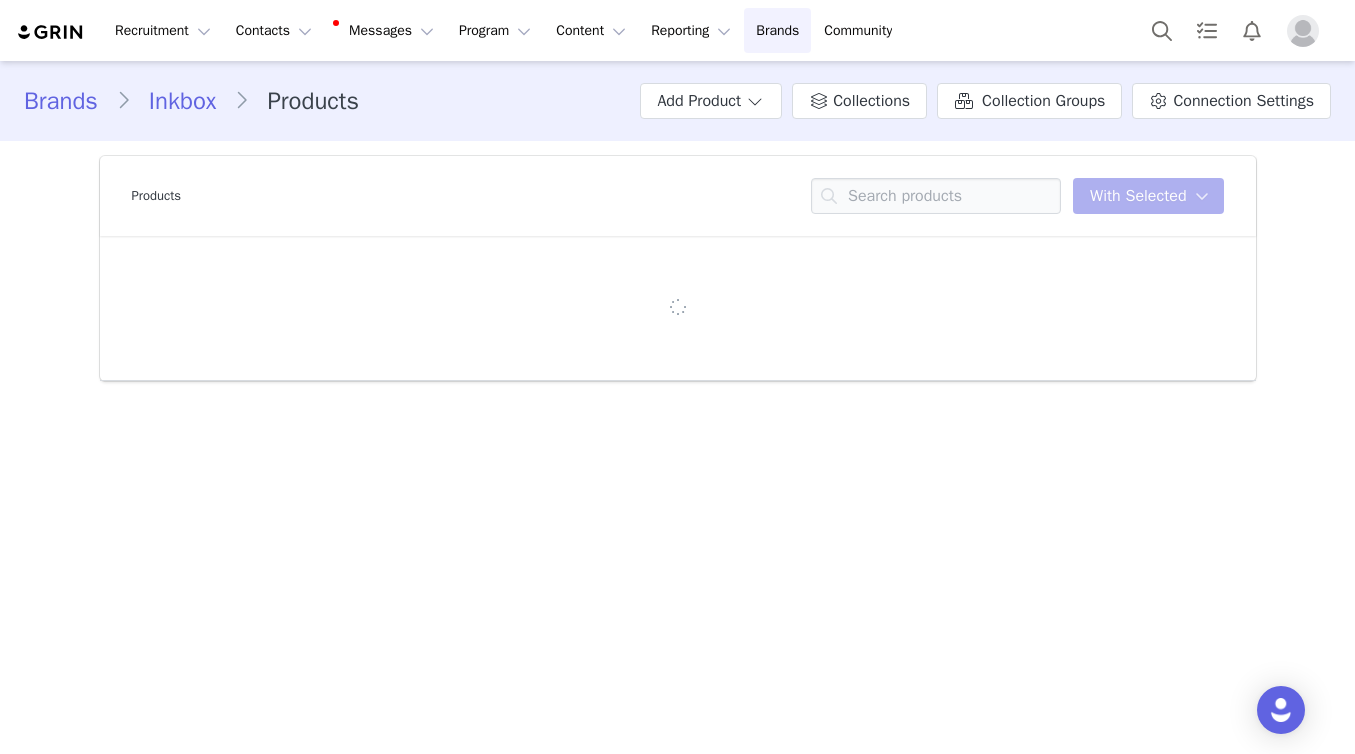 scroll, scrollTop: 0, scrollLeft: 0, axis: both 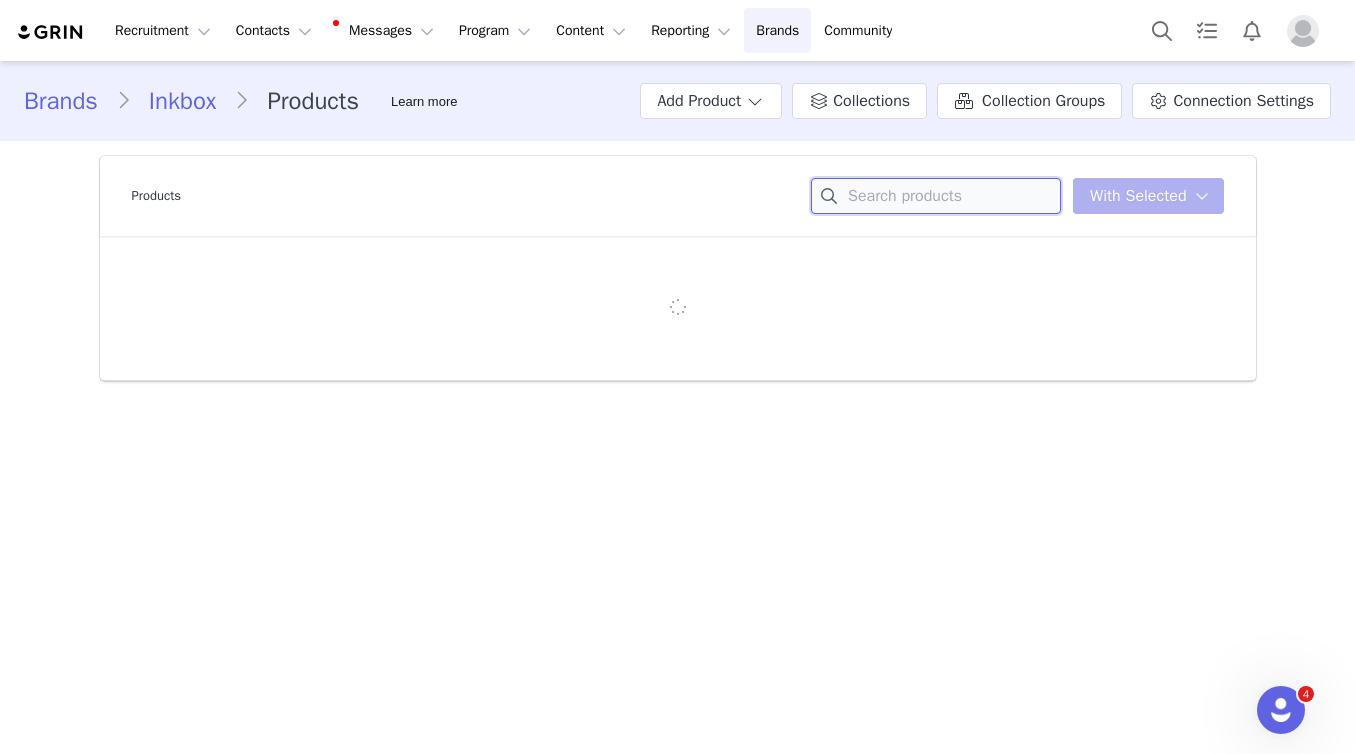 click at bounding box center (936, 196) 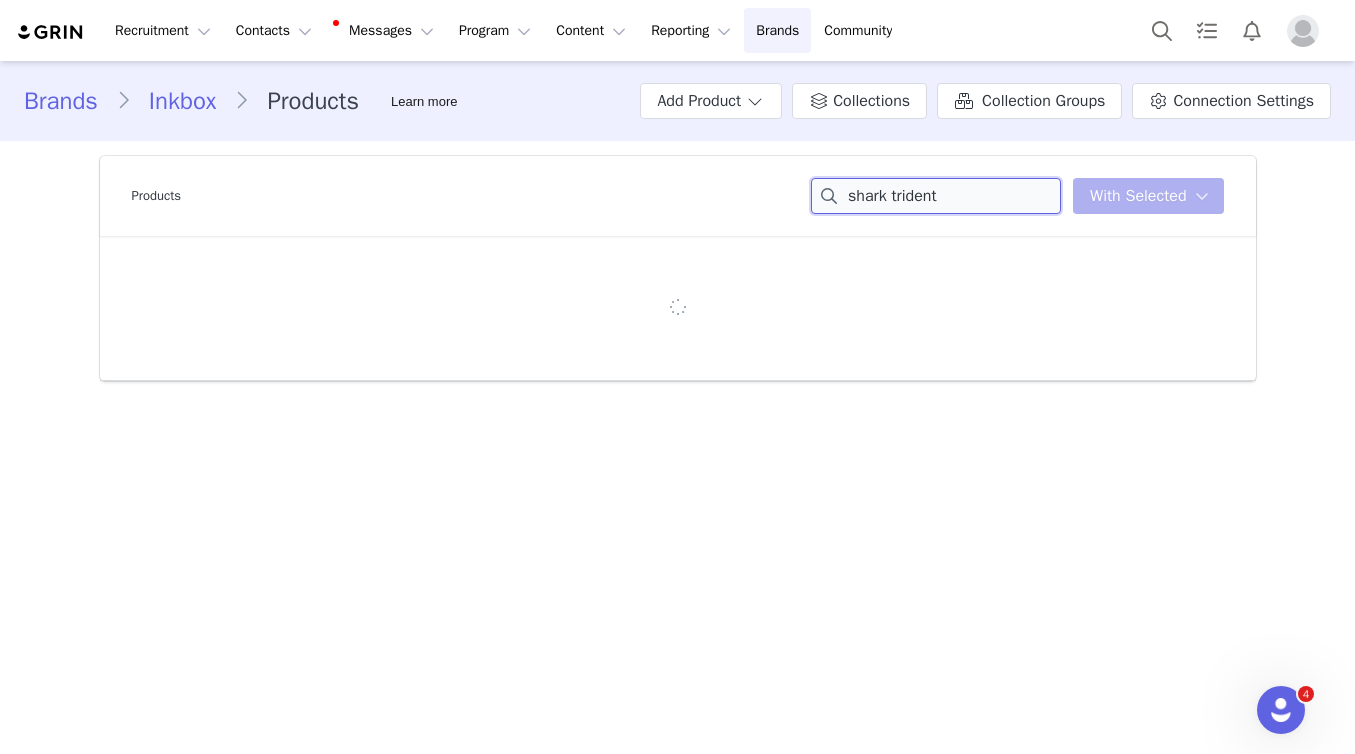 type on "shark trident" 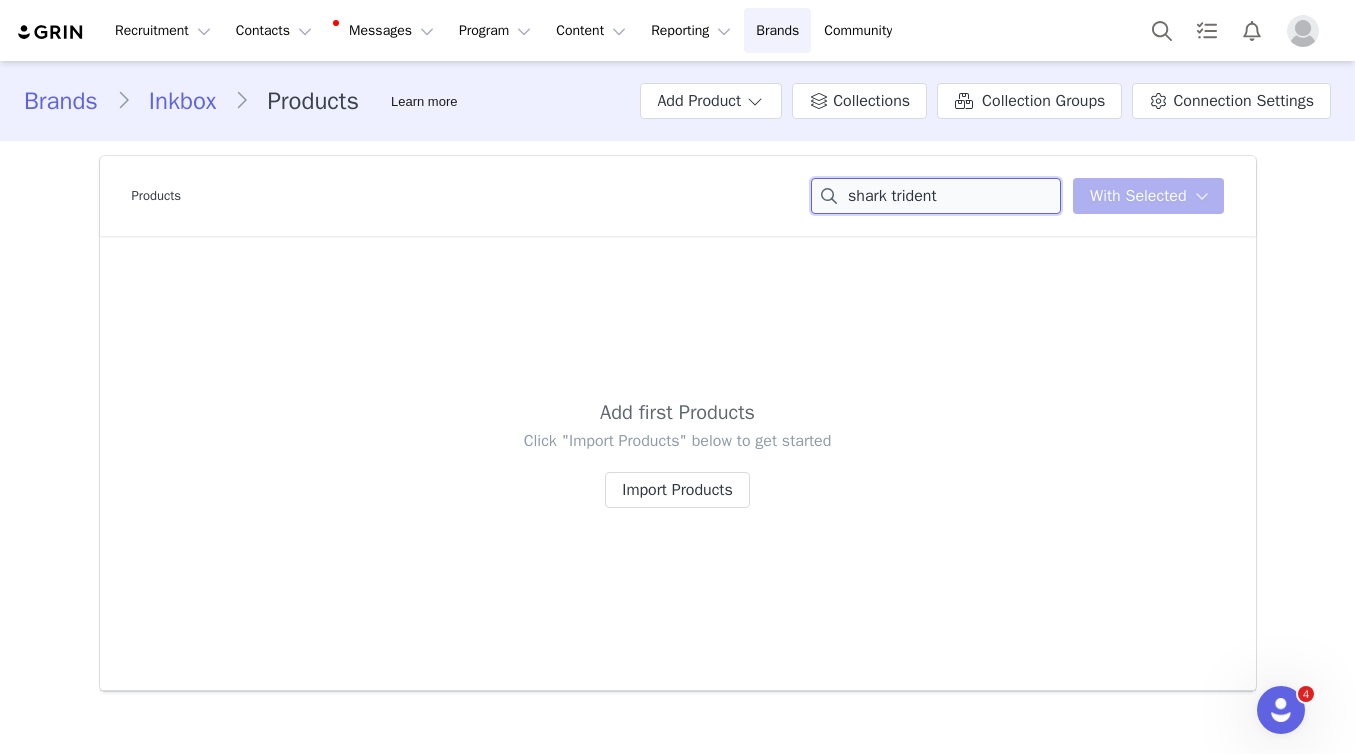 click on "shark trident" at bounding box center (936, 196) 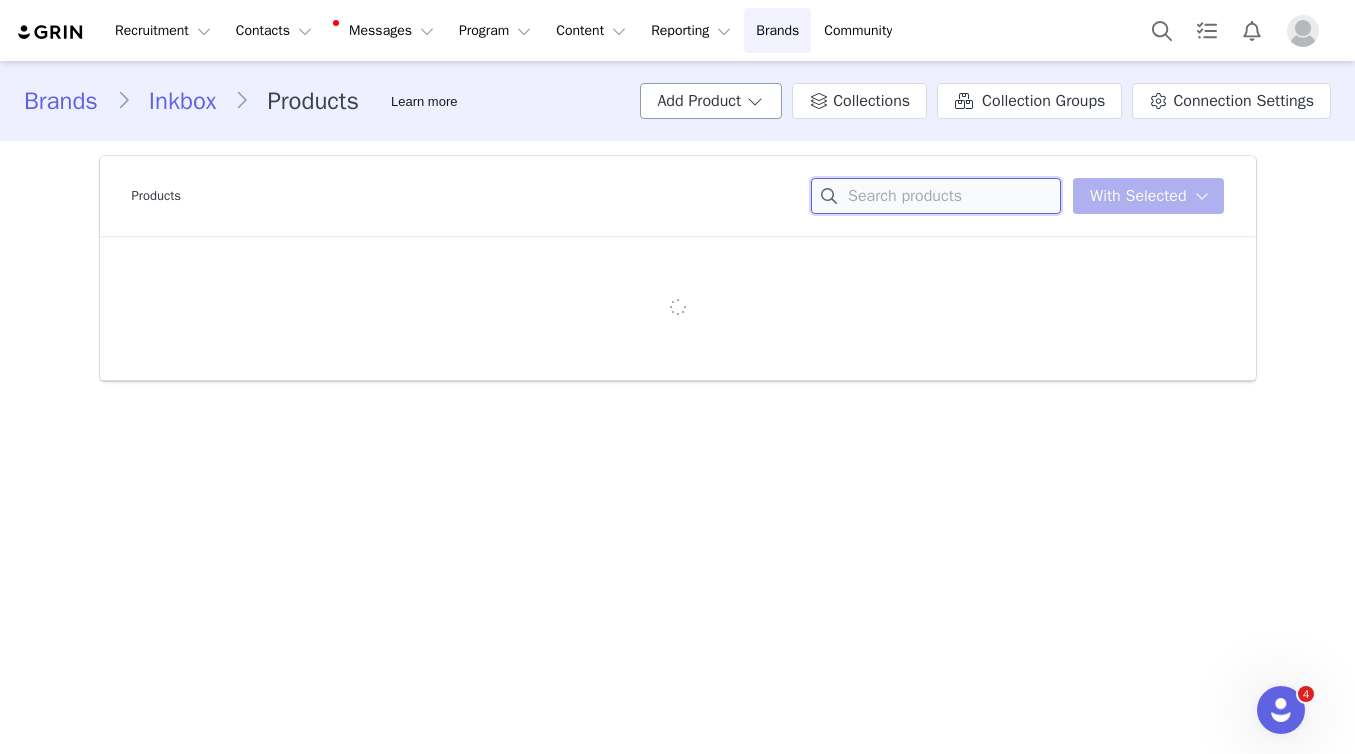 type 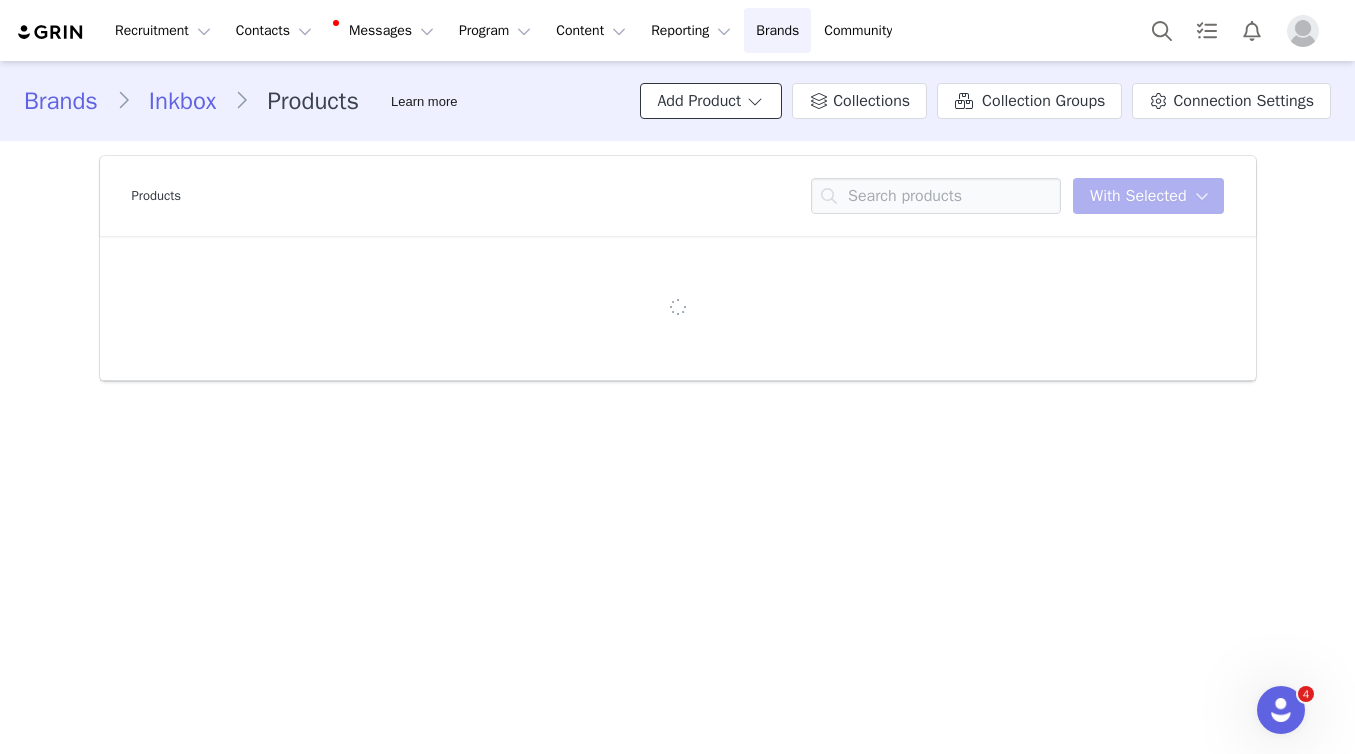 click on "Add Product" at bounding box center (711, 101) 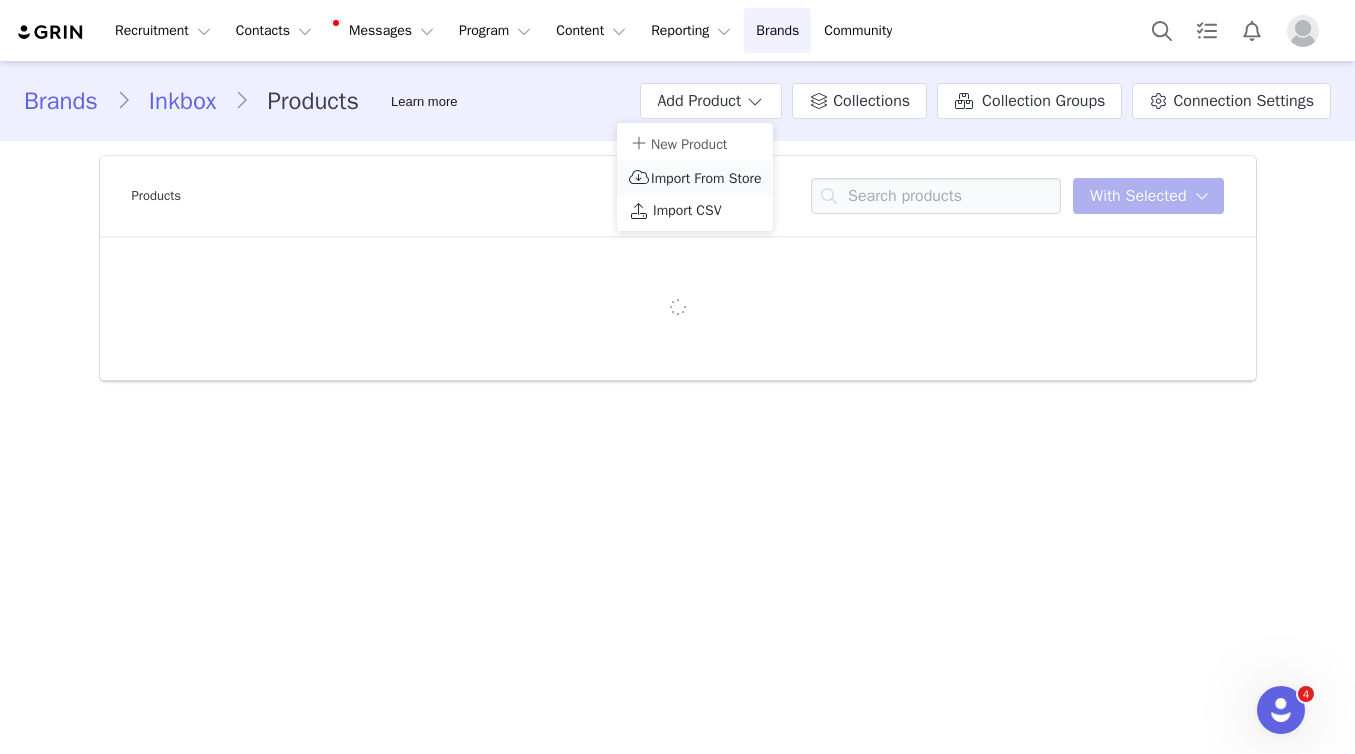 click on "Import From Store" at bounding box center (706, 178) 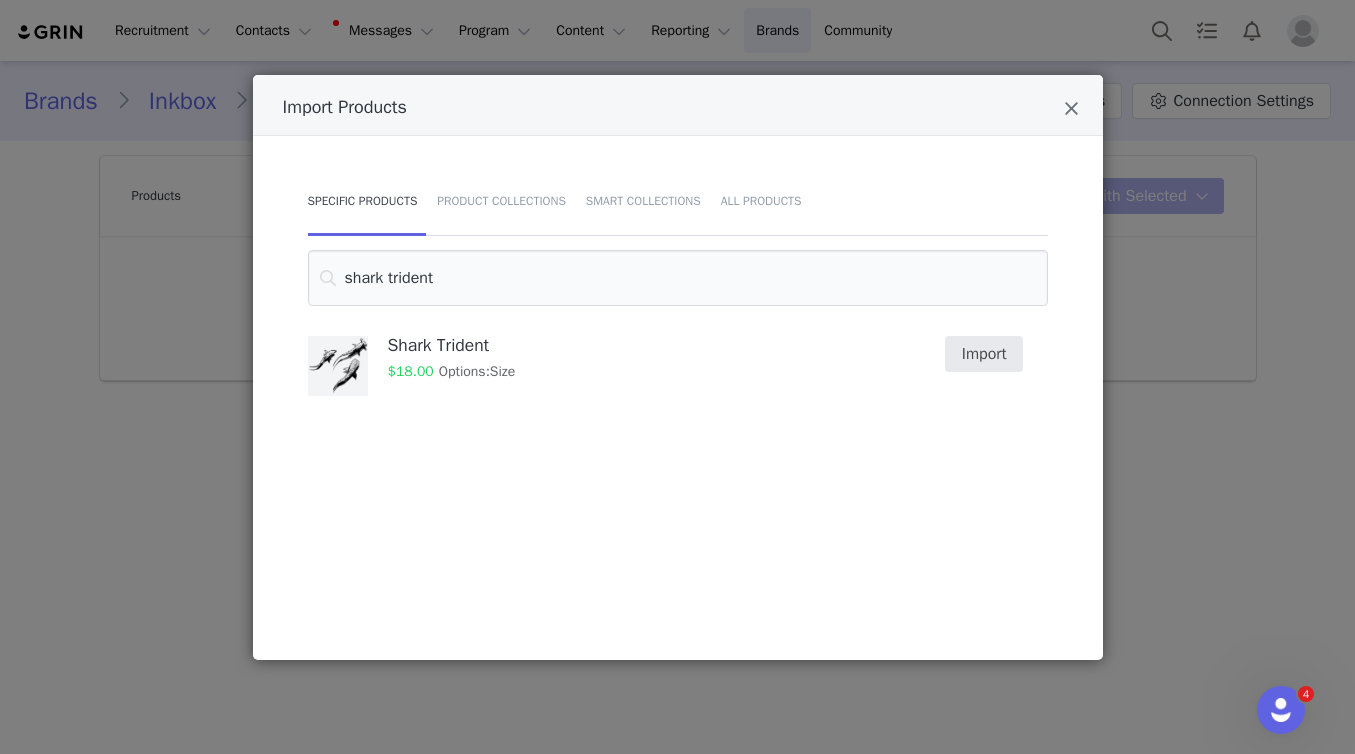 type on "shark trident" 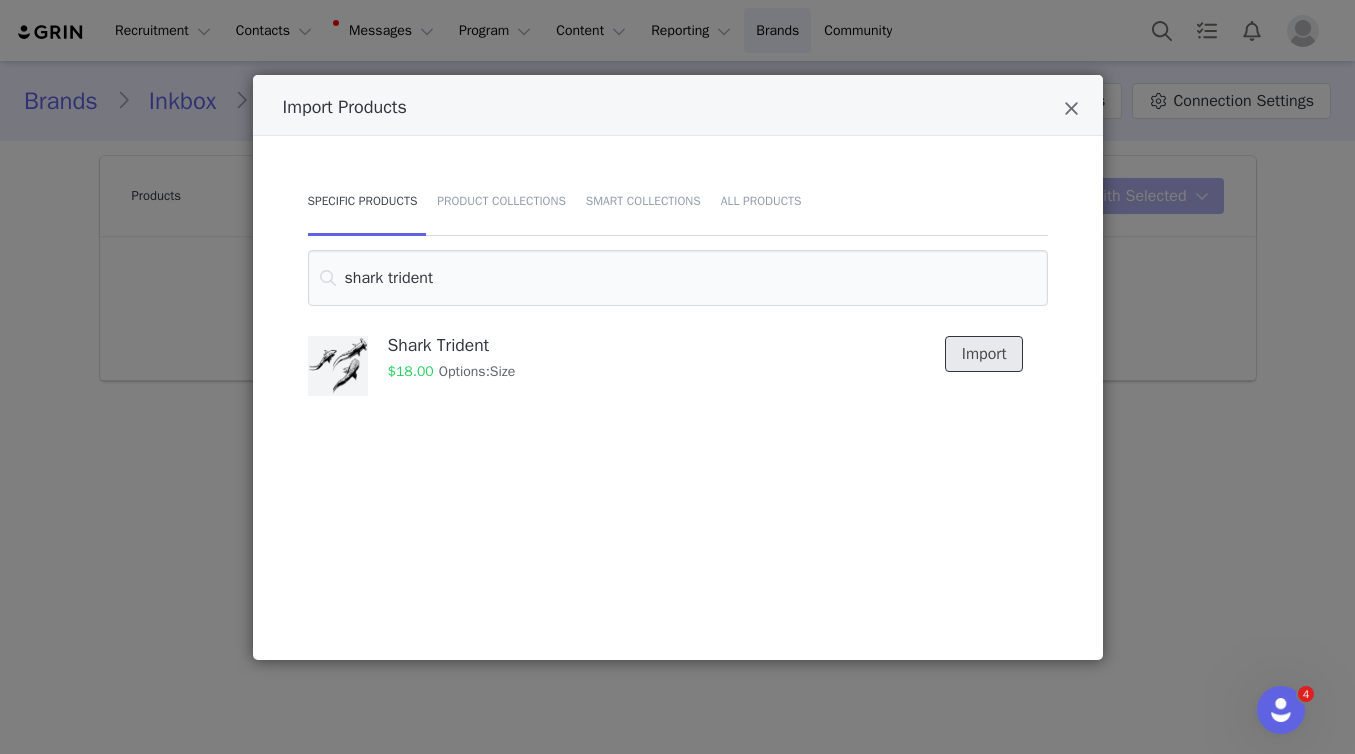 click on "Import" at bounding box center [984, 354] 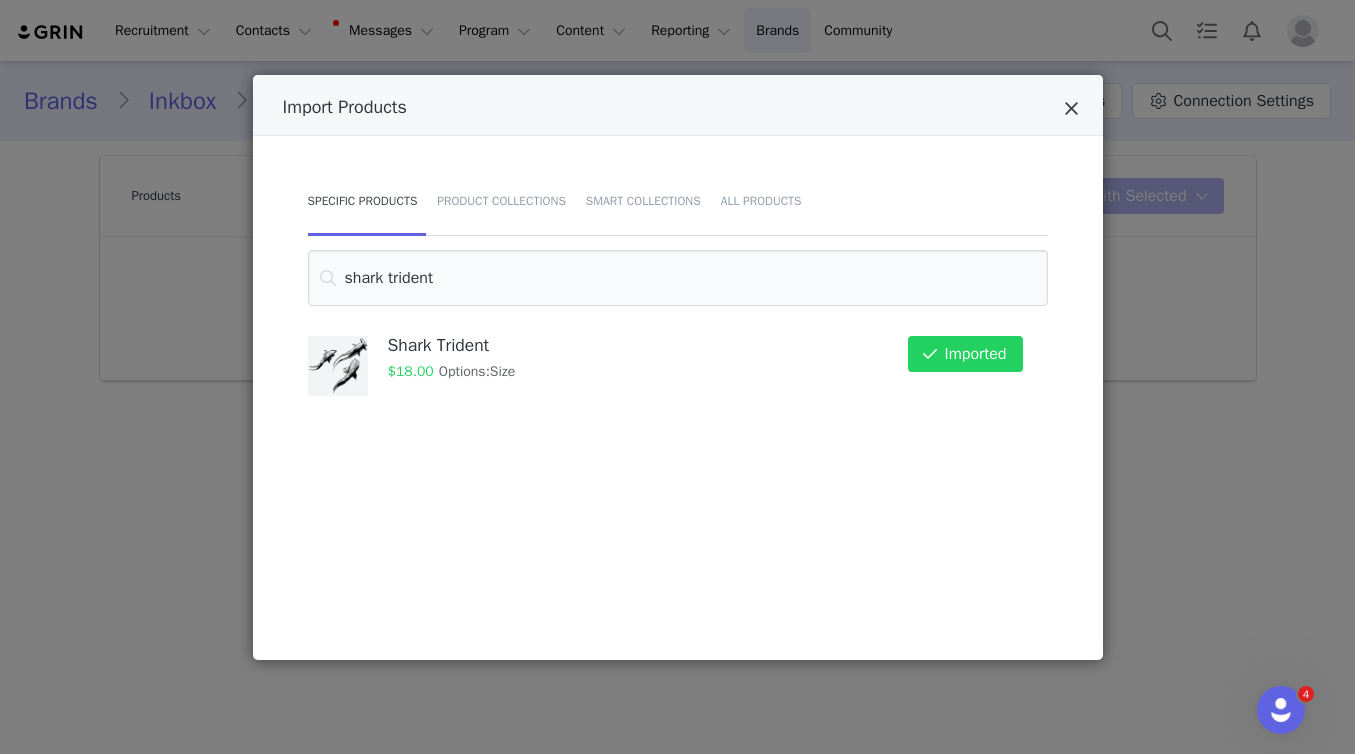 click at bounding box center [1071, 109] 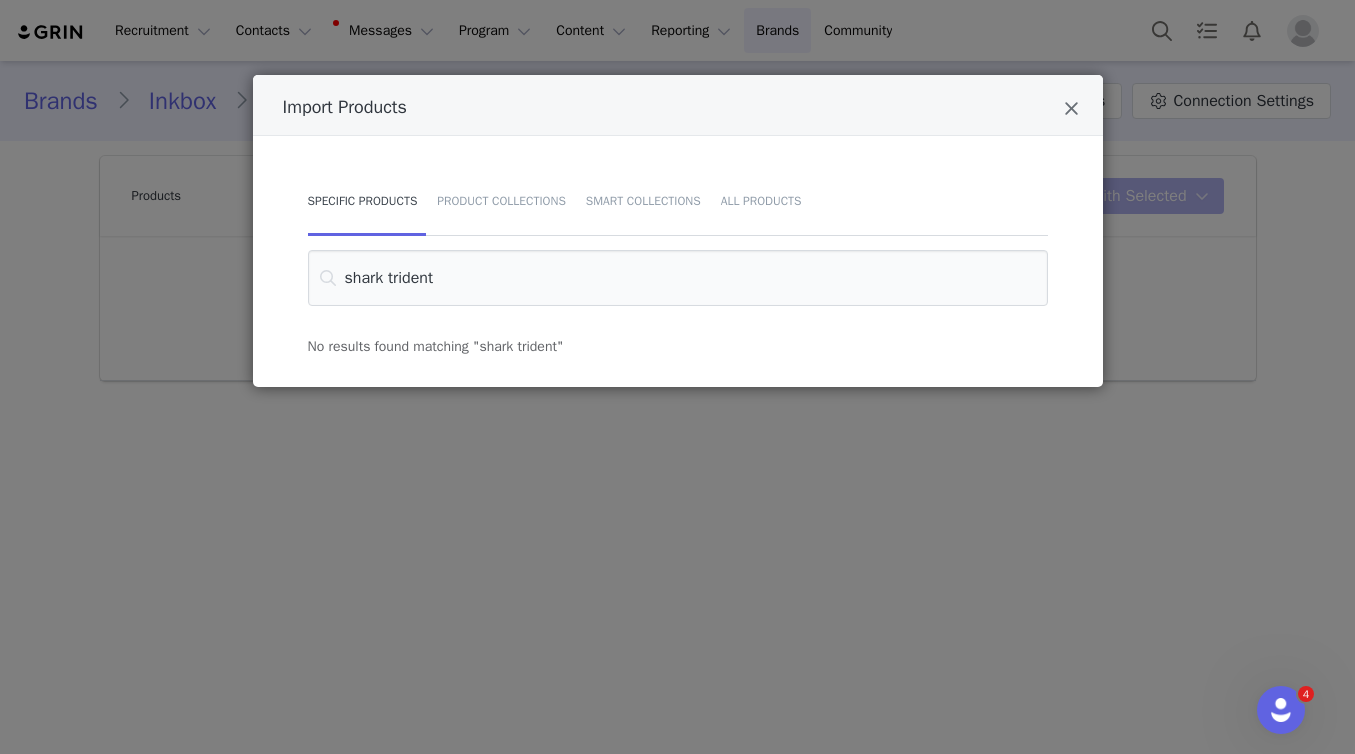 click on "Import Products Specific Products Product Collections Smart Collections All Products shark trident No results found matching "shark trident"" at bounding box center (677, 377) 